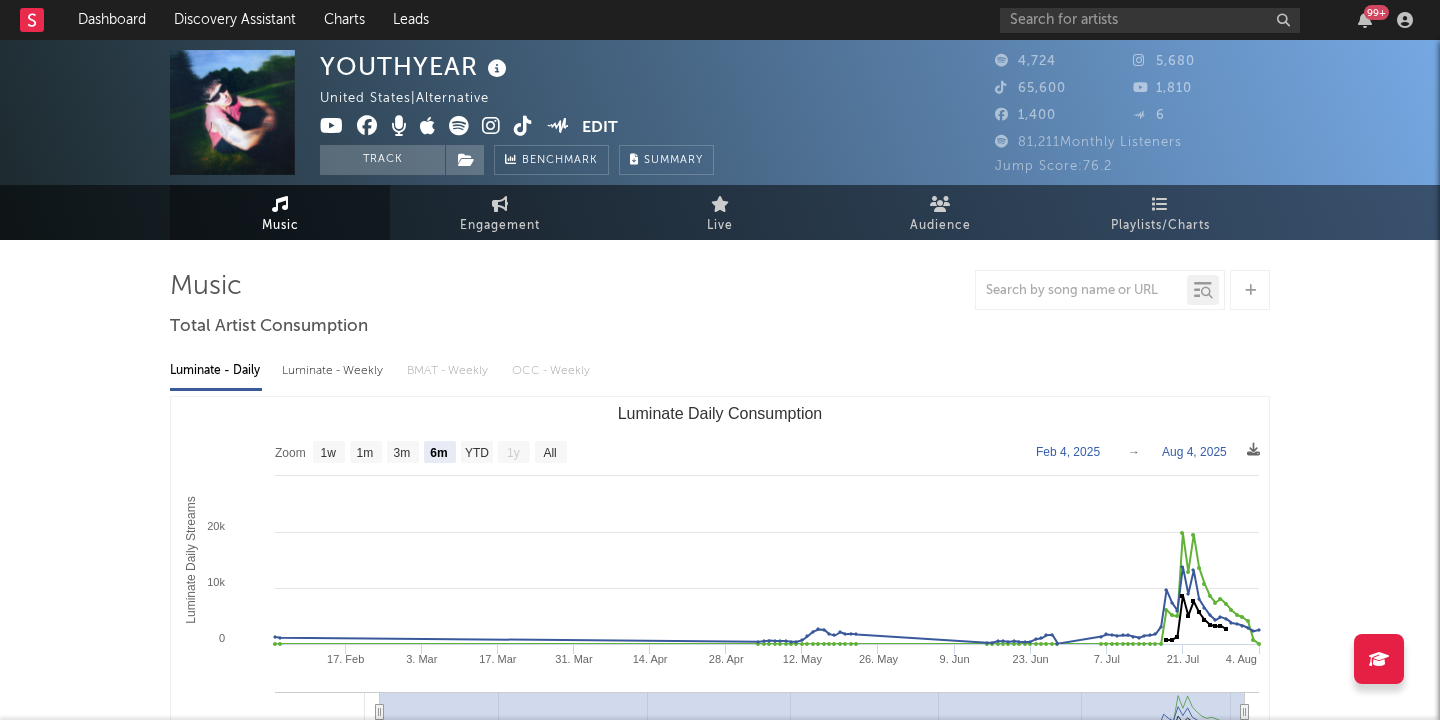 select on "6m" 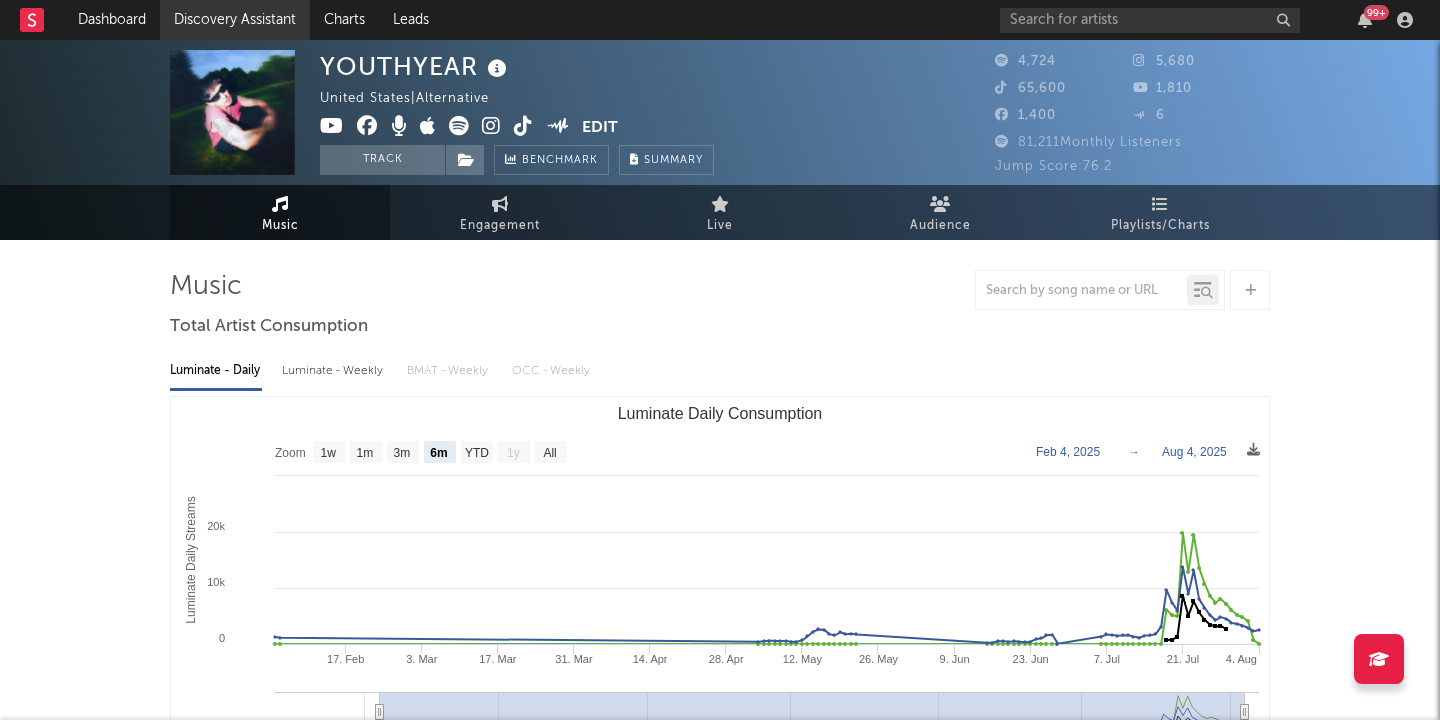 click on "Discovery Assistant" at bounding box center [235, 20] 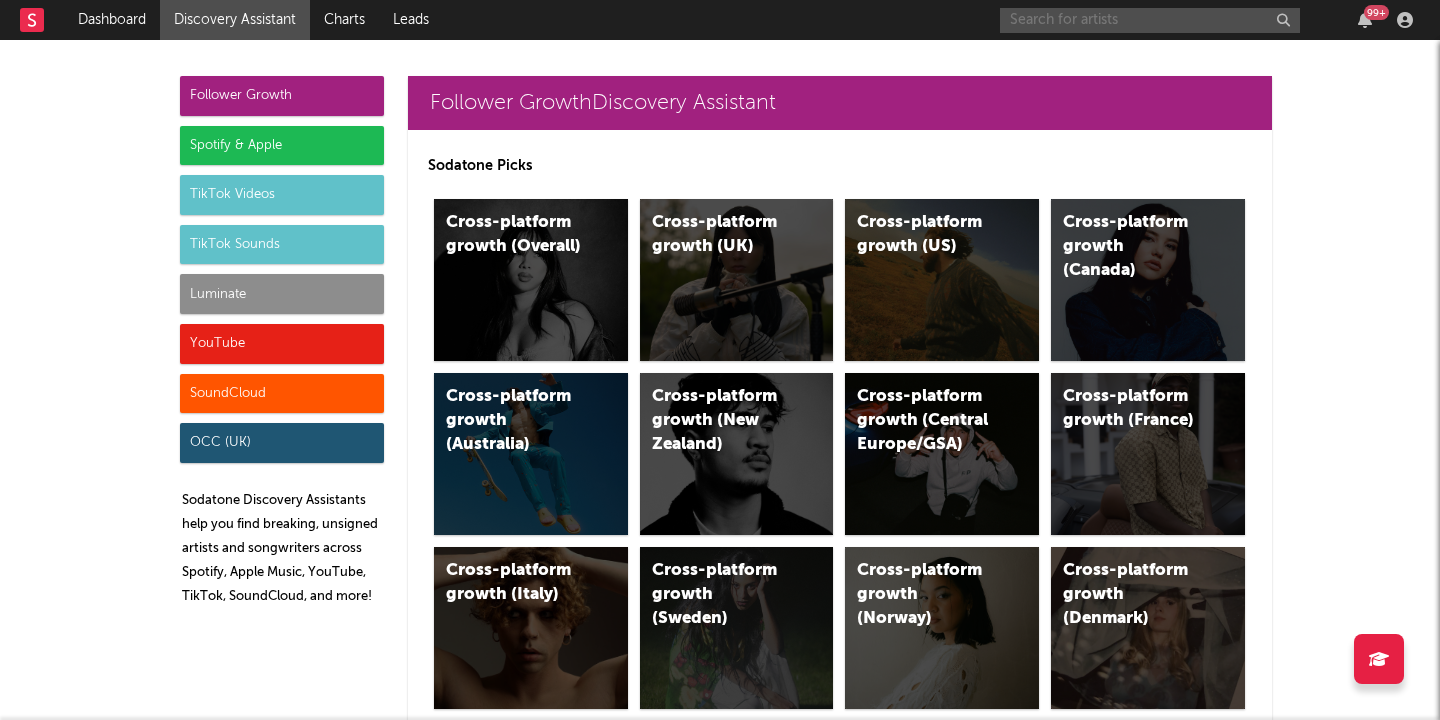 click at bounding box center [1150, 20] 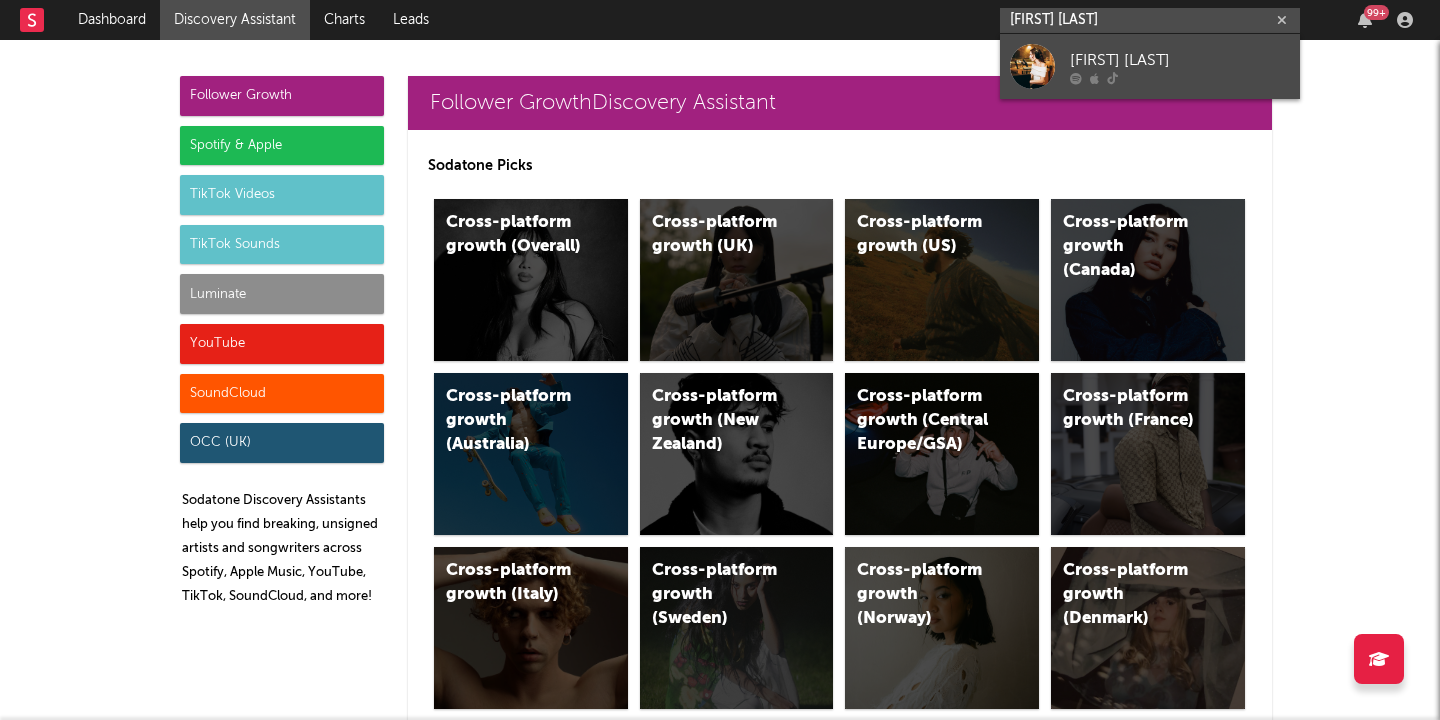 type on "[FIRST] [LAST]" 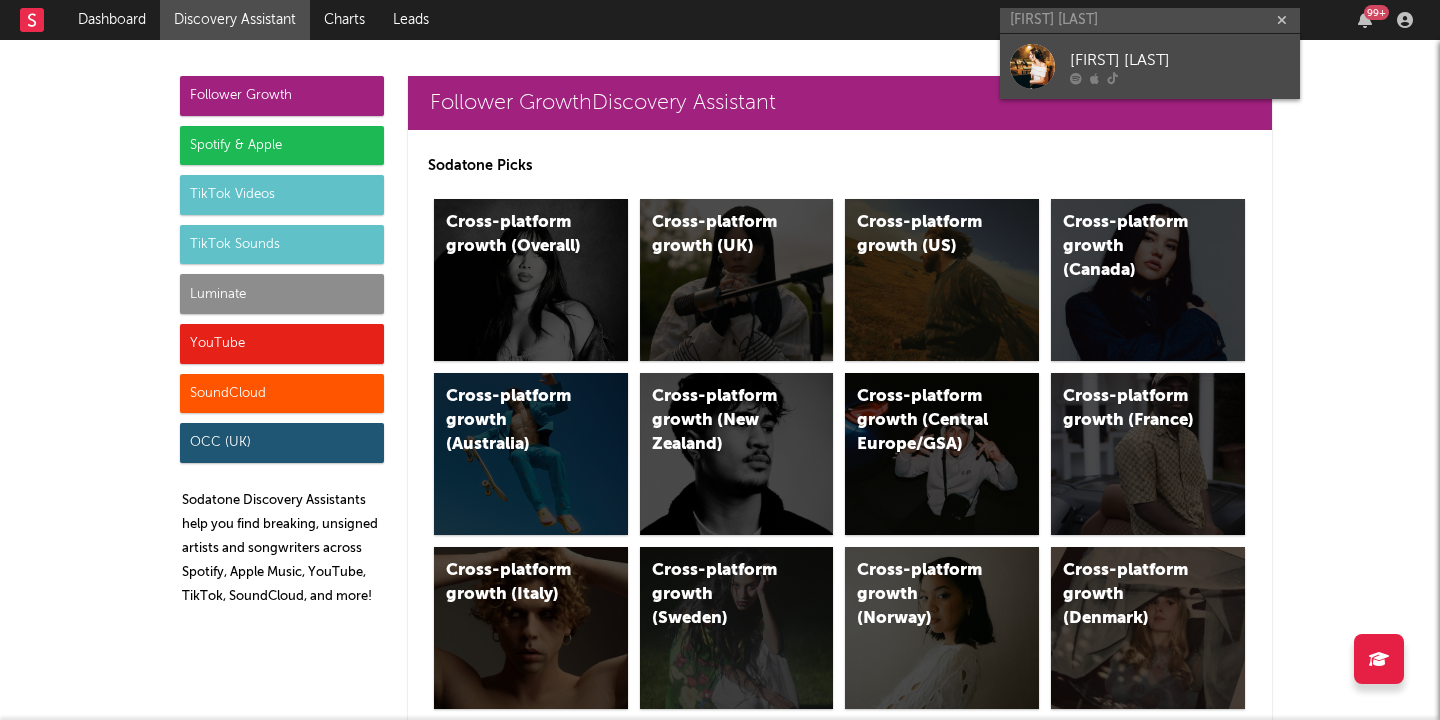 click on "[FIRST] [LAST]" at bounding box center [1180, 60] 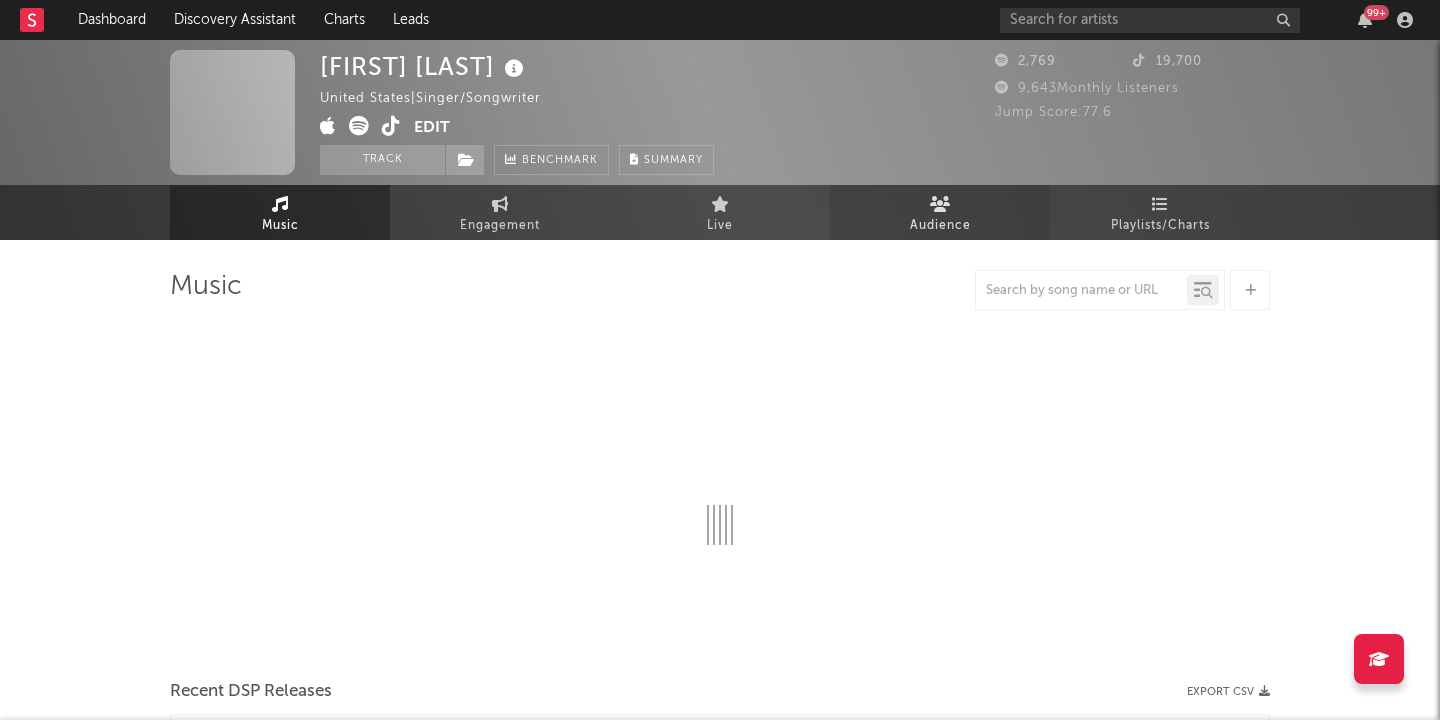select on "1w" 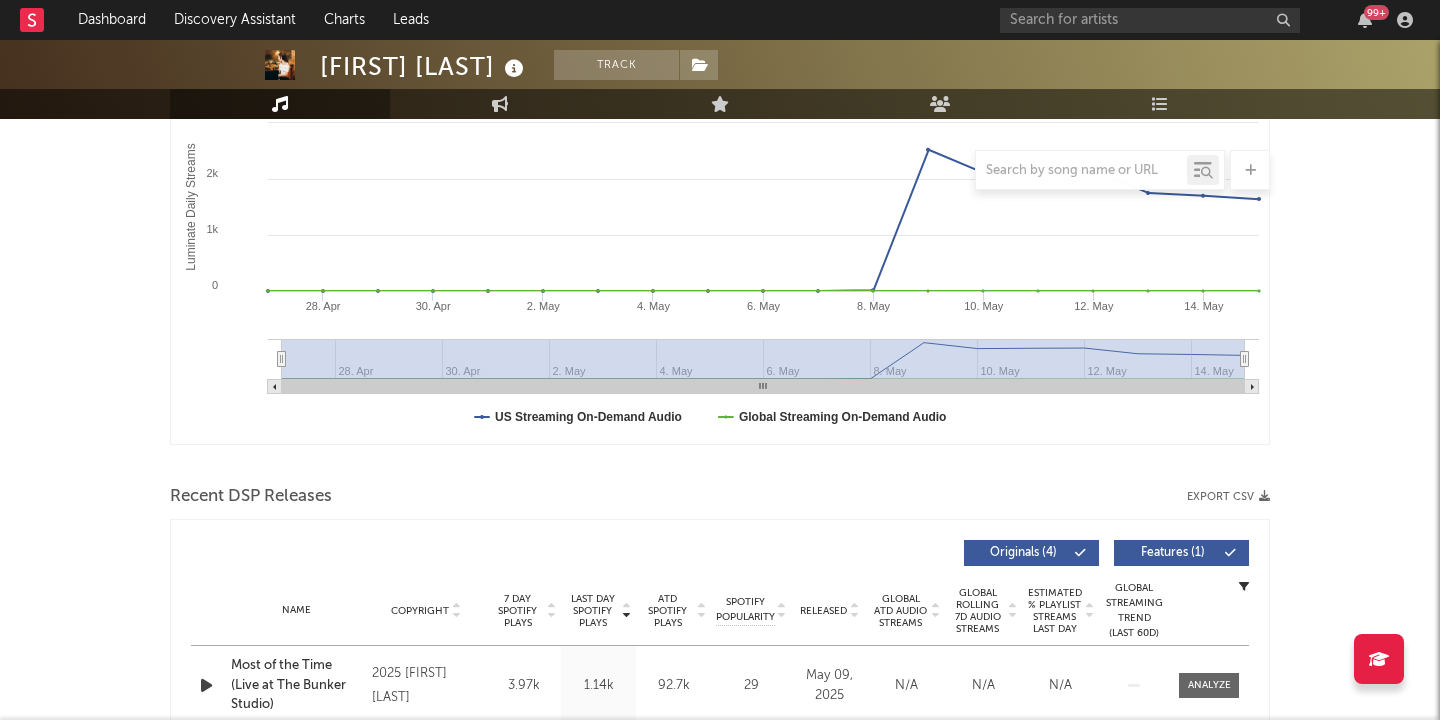 scroll, scrollTop: 0, scrollLeft: 0, axis: both 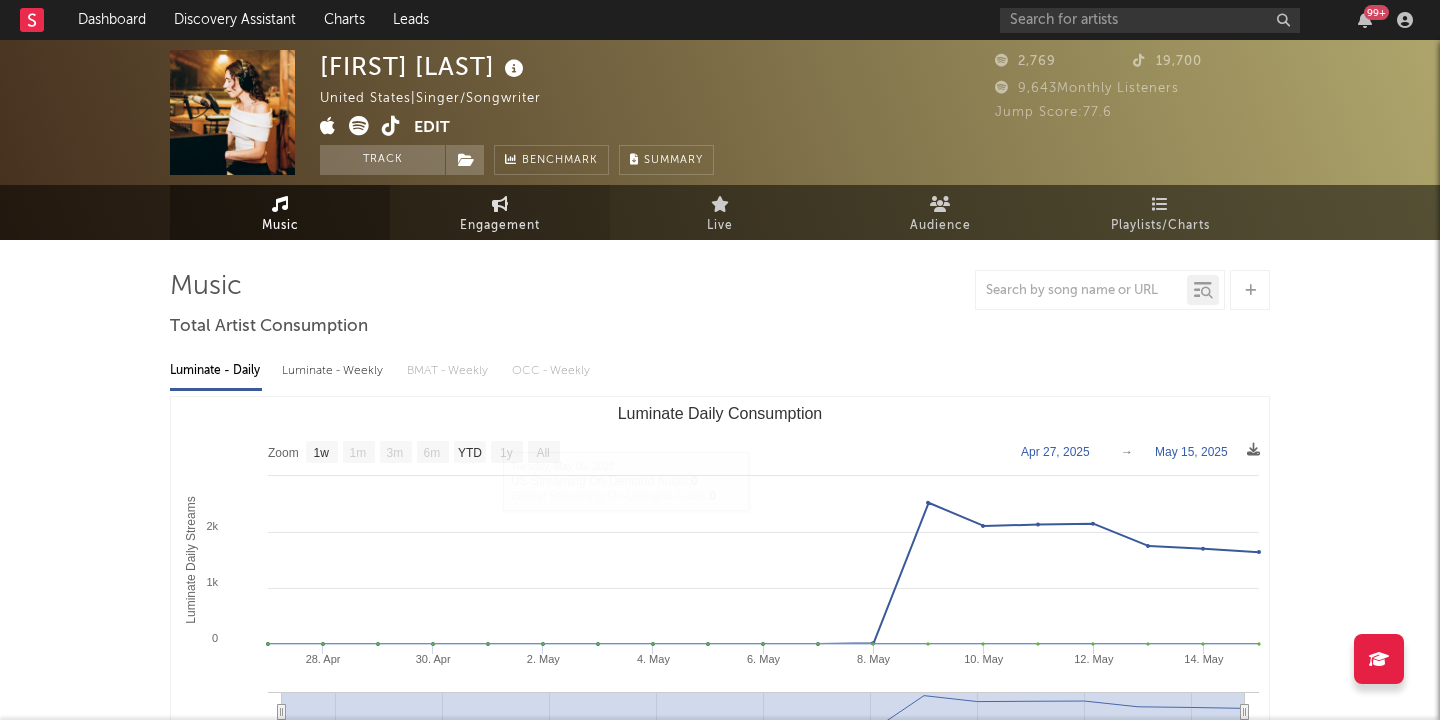 click on "Engagement" at bounding box center (500, 226) 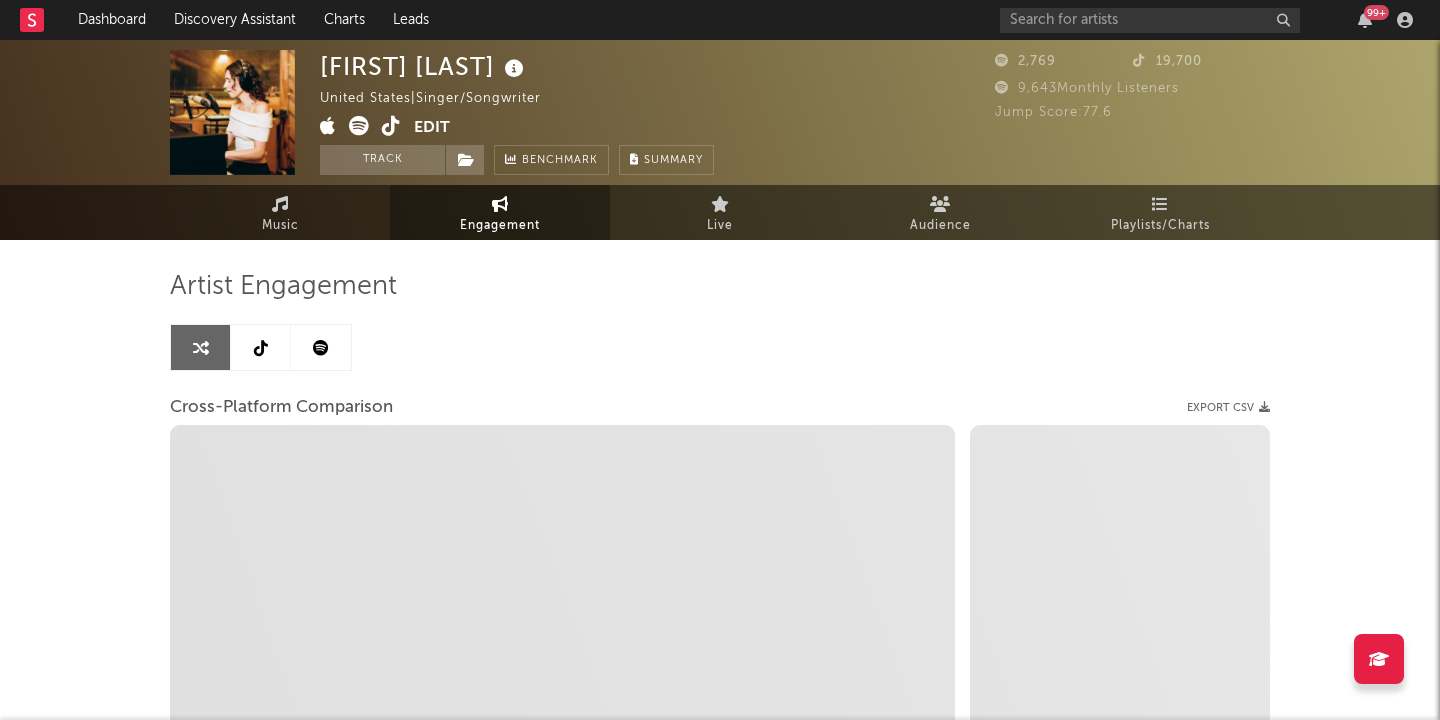 select on "1w" 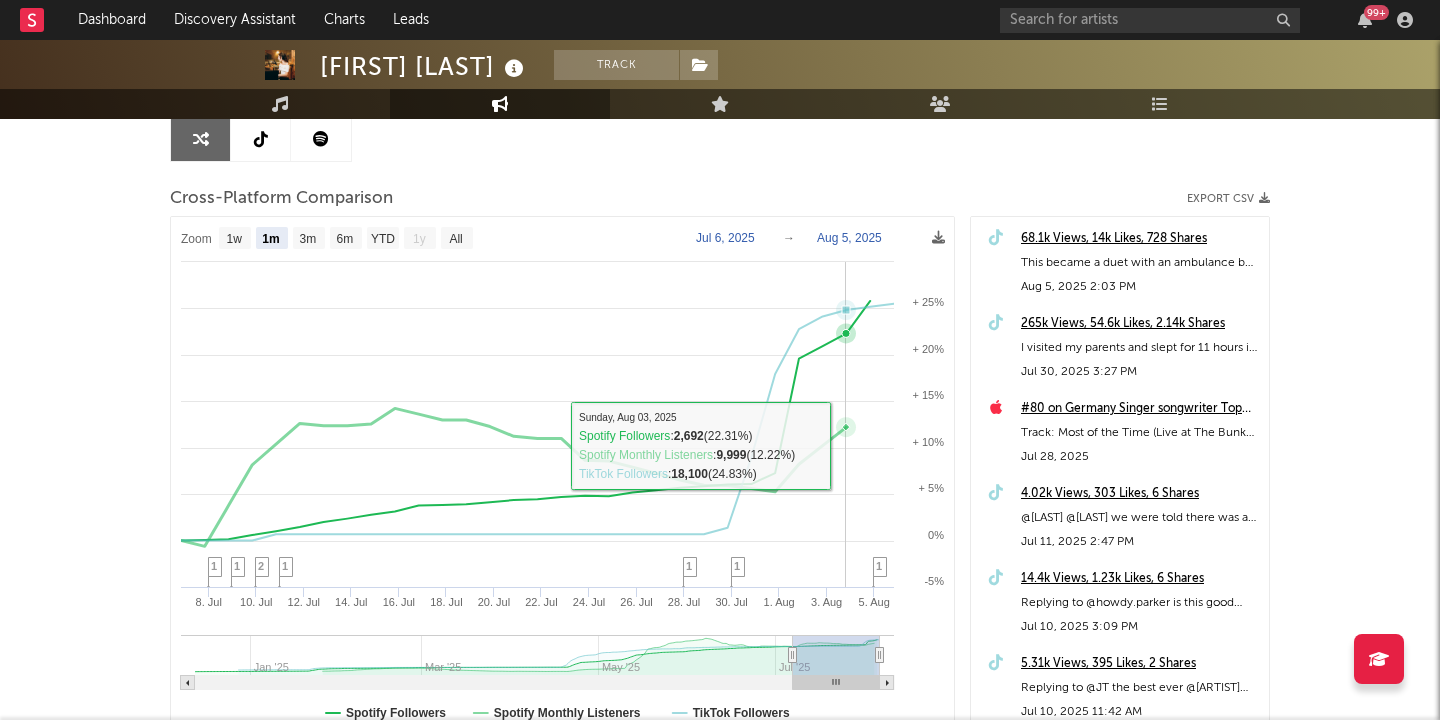 scroll, scrollTop: 132, scrollLeft: 0, axis: vertical 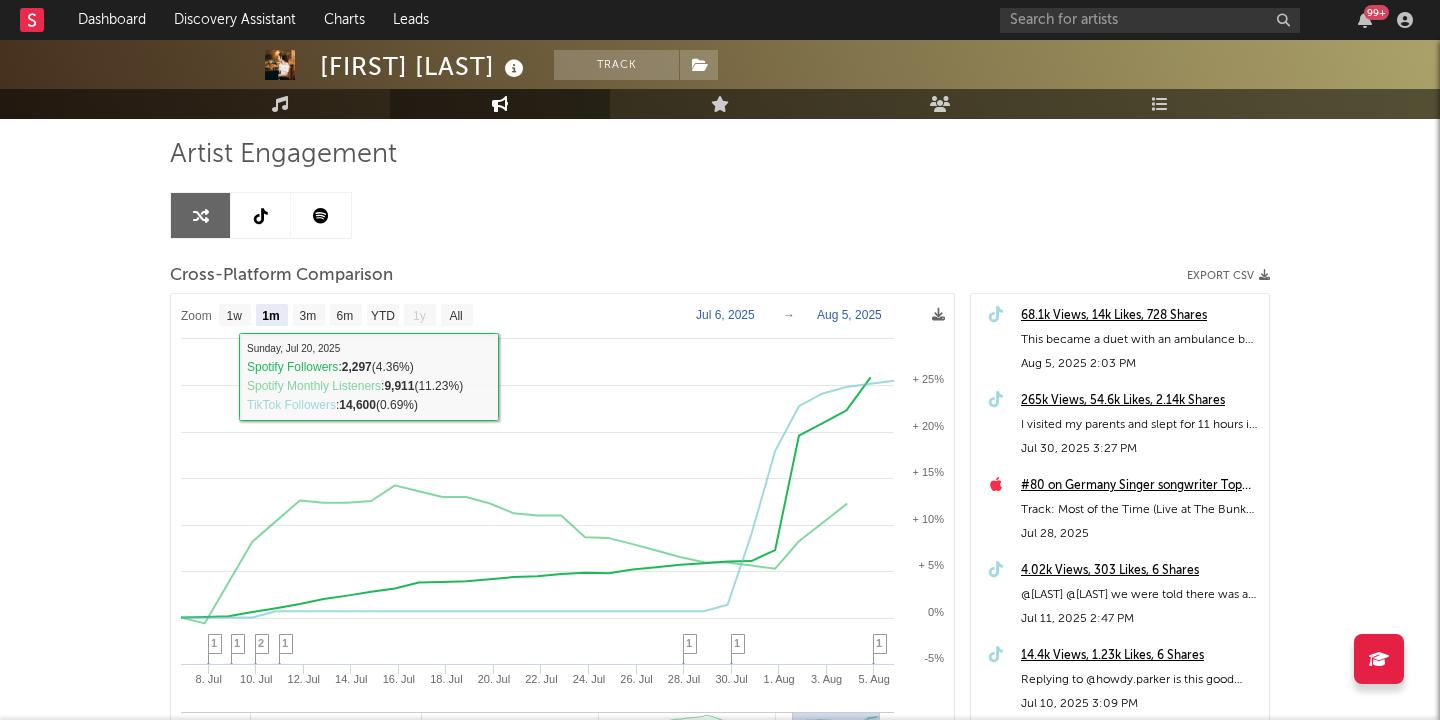 click at bounding box center [261, 215] 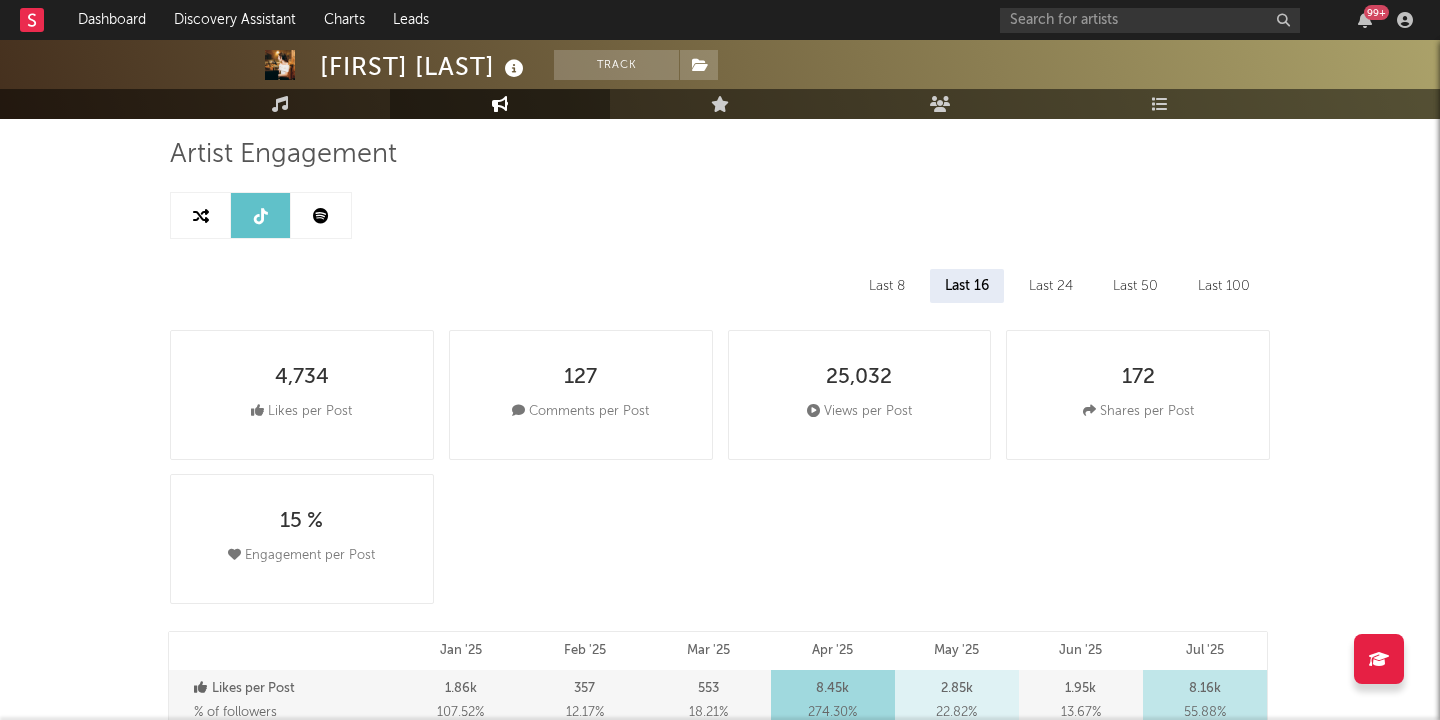 select on "6m" 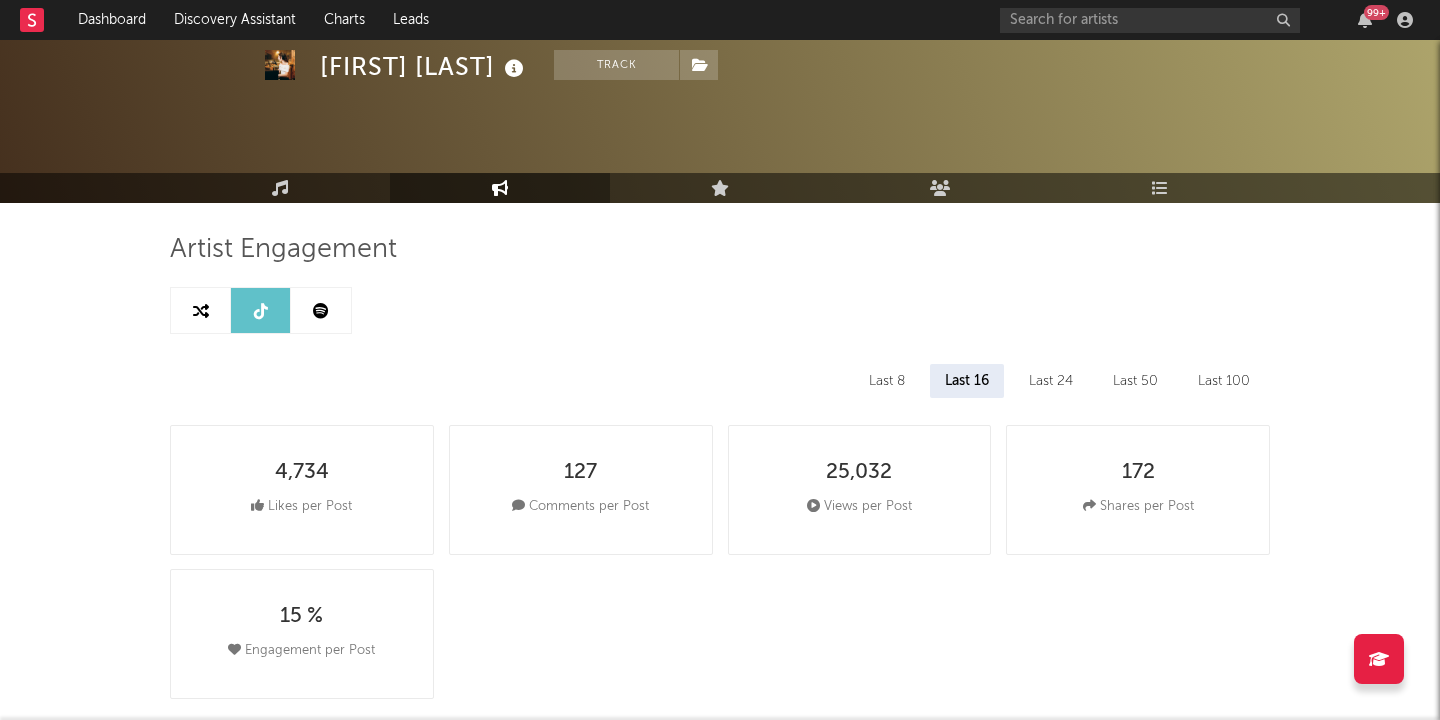 scroll, scrollTop: 0, scrollLeft: 0, axis: both 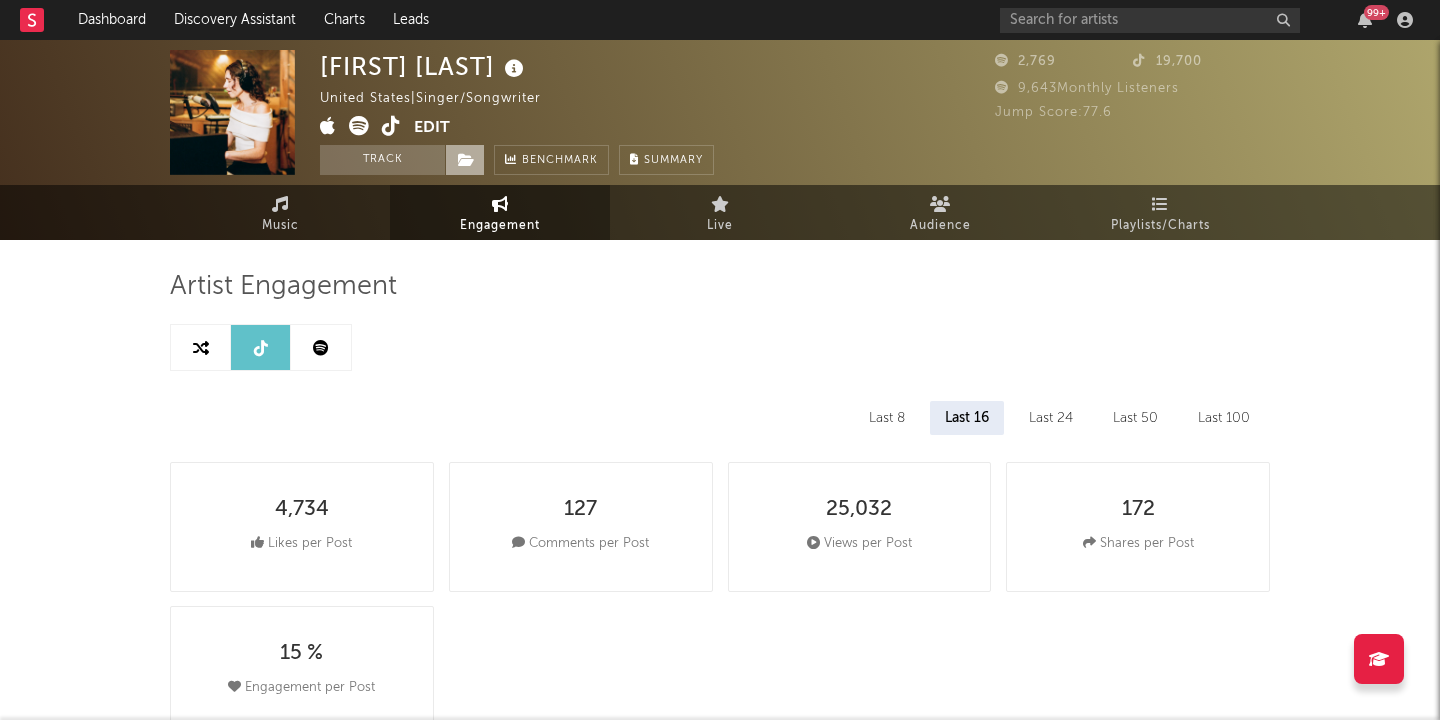 click at bounding box center (465, 160) 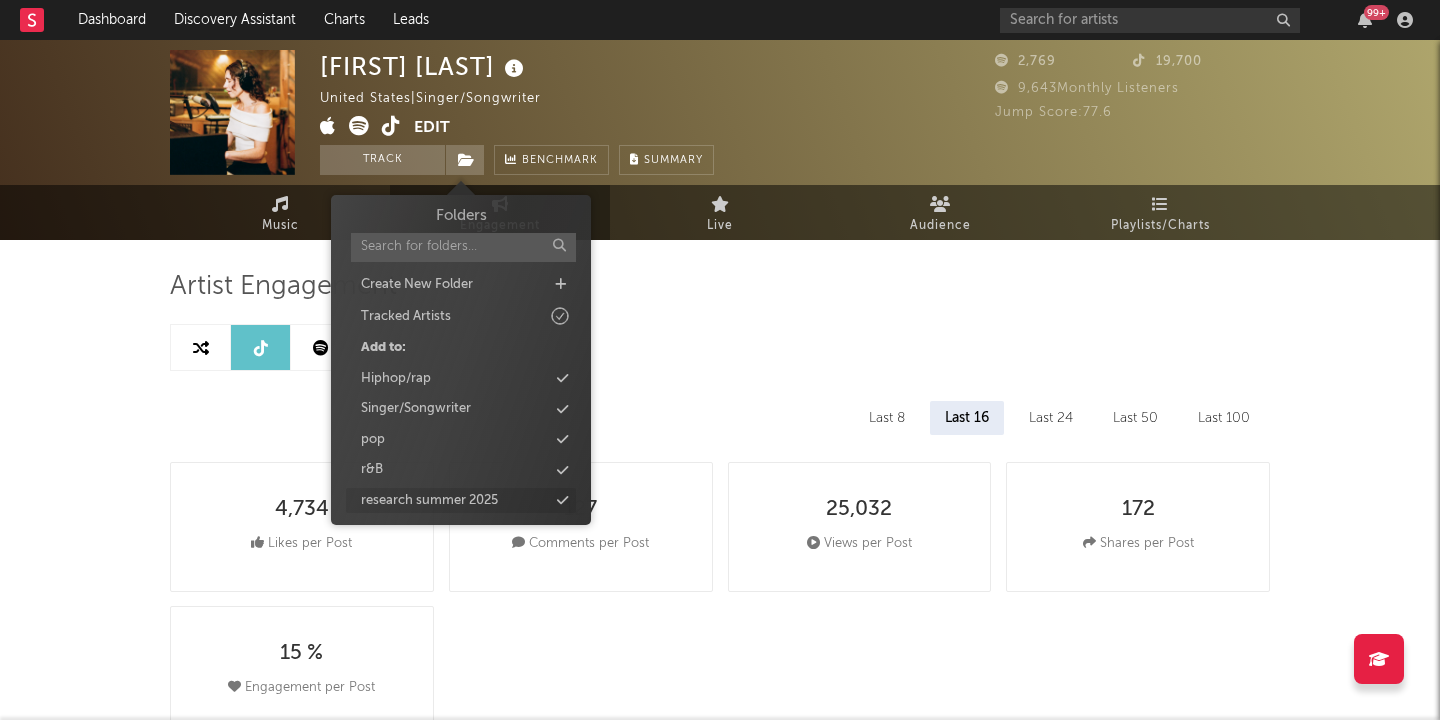 click at bounding box center [562, 500] 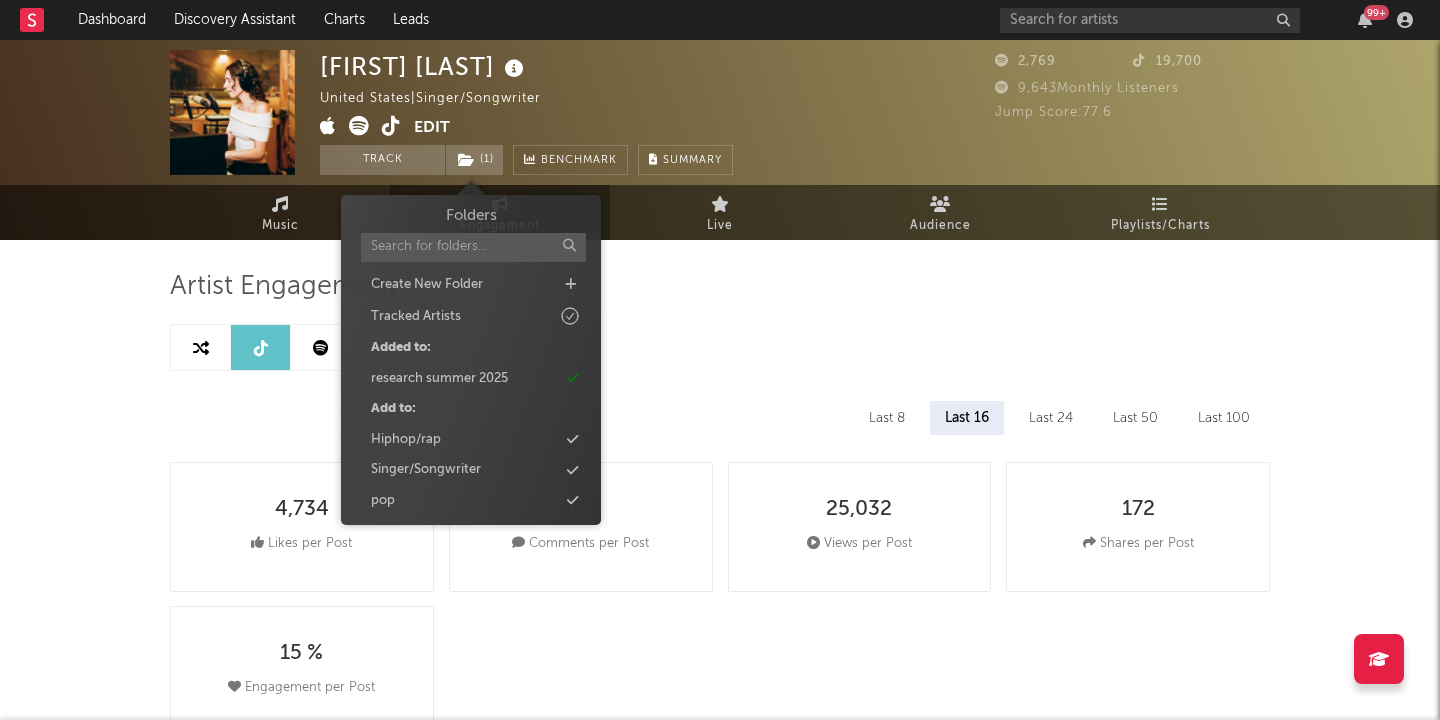 click on "Artist Engagement Last 8 Last 16 Last 24 Last 50 Last 100 4,734 Likes per Post 127 Comments per Post 25,032 Views per Post 172 Shares per Post 15 % Engagement per Post Per Post Stats (% of followers) Jan '25 Feb '25 Mar '25 Apr '25 May '25 Jun '25 Jul '25 Likes per Post % of followers 1.86k 107.52 % 357 12.17 % 553 18.21 % 8.45k 274.30 % 2.85k 22.82 % 1.95k 13.67 % 8.16k 55.88 % Comments per Post % of followers 56 3.24 % 29.8 1.01 % 51 1.68 % 367 11.93 % 104 0.83 % 91.3 0.64 % 166 1.14 % Views per Post % of followers 11.7k 679.95 % 4.52k 154.08 % 5.71k 187.98 % 57.6k 1870.10 % 16.4k 131.36 % 10.4k 72.58 % 41.6k 285.14 % Shares per Post % of followers 63.7 3.69 % 16 0.55 % 19 0.63 % 615 19.96 % 99.6 0.80 % 67 0.47 % 304 2.08 % Engagement per Post % of followers 10.9 0.63 % 7.6 0.26 % 10.9 0.36 % 13.8 0.45 % 16.7 0.13 % 16.4 0.11 % 12.2 0.08 % TikTok Posts Export CSV Benchmark Views Date Views Likes Comments Shares Sound Posts Debut Description Date Views Engmts / Followers Engmts / Views %" at bounding box center [720, 1388] 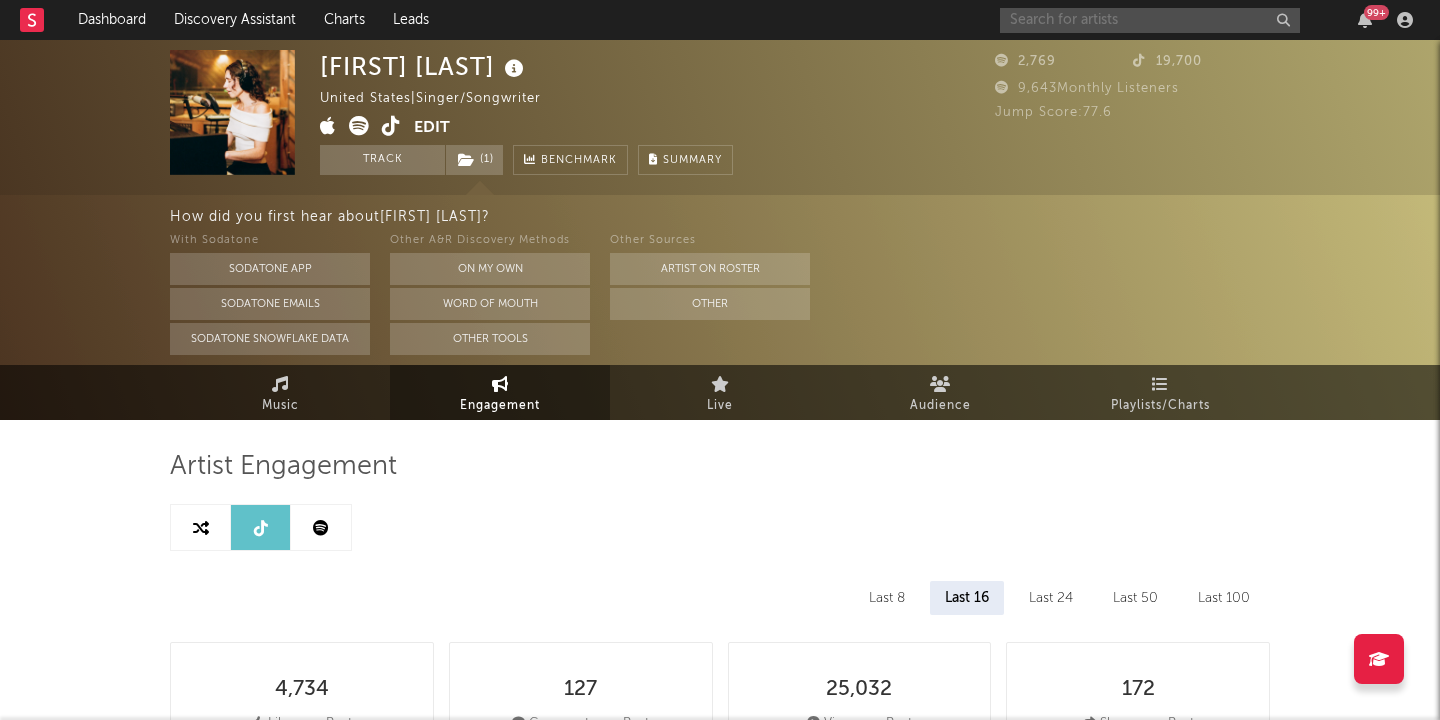 click at bounding box center (1150, 20) 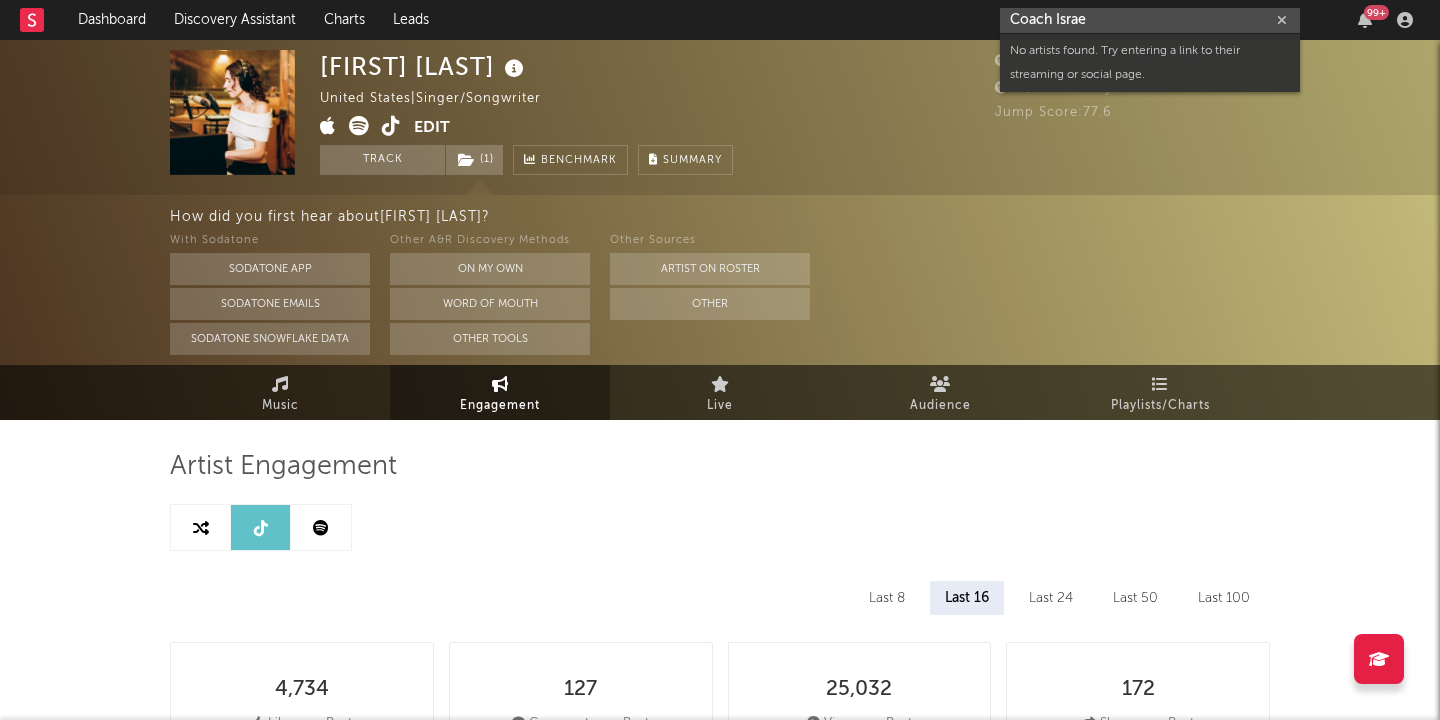 type on "Coach Israel" 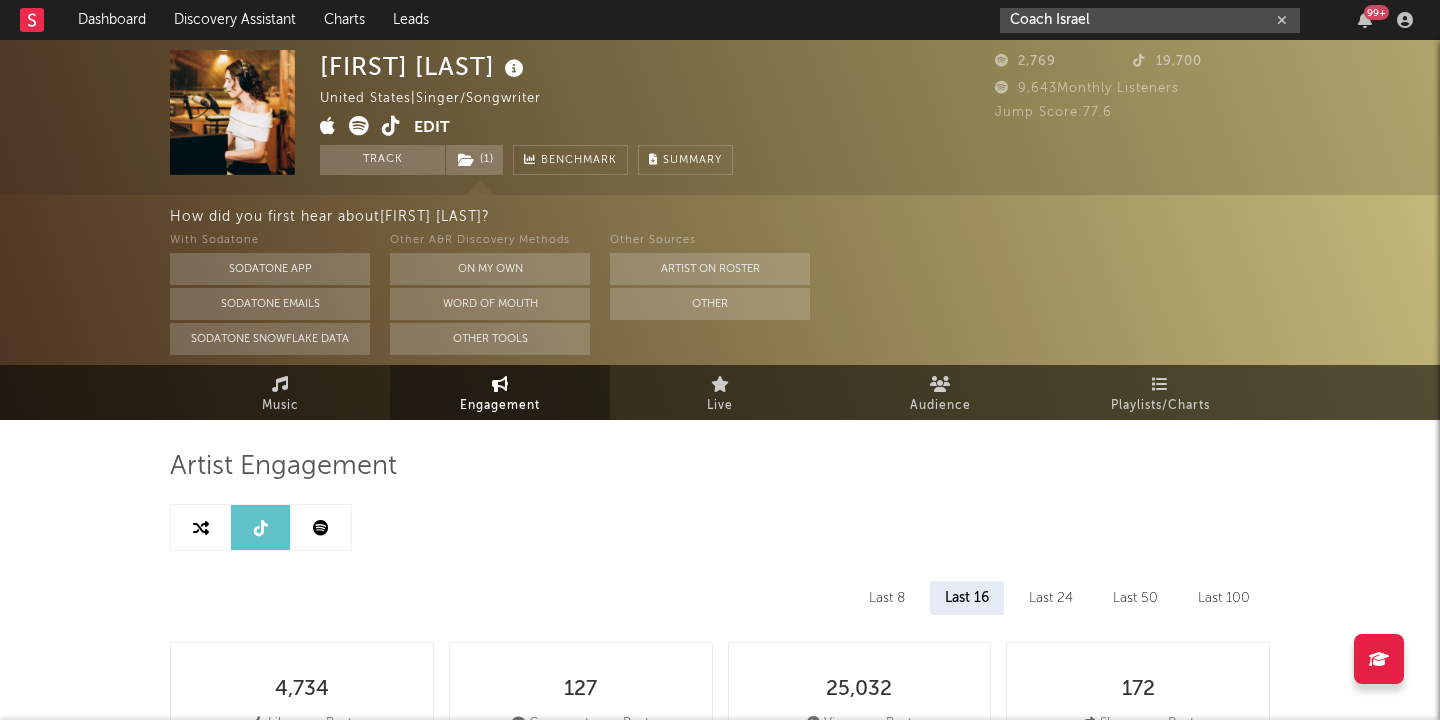 drag, startPoint x: 1135, startPoint y: 19, endPoint x: 796, endPoint y: 2, distance: 339.426 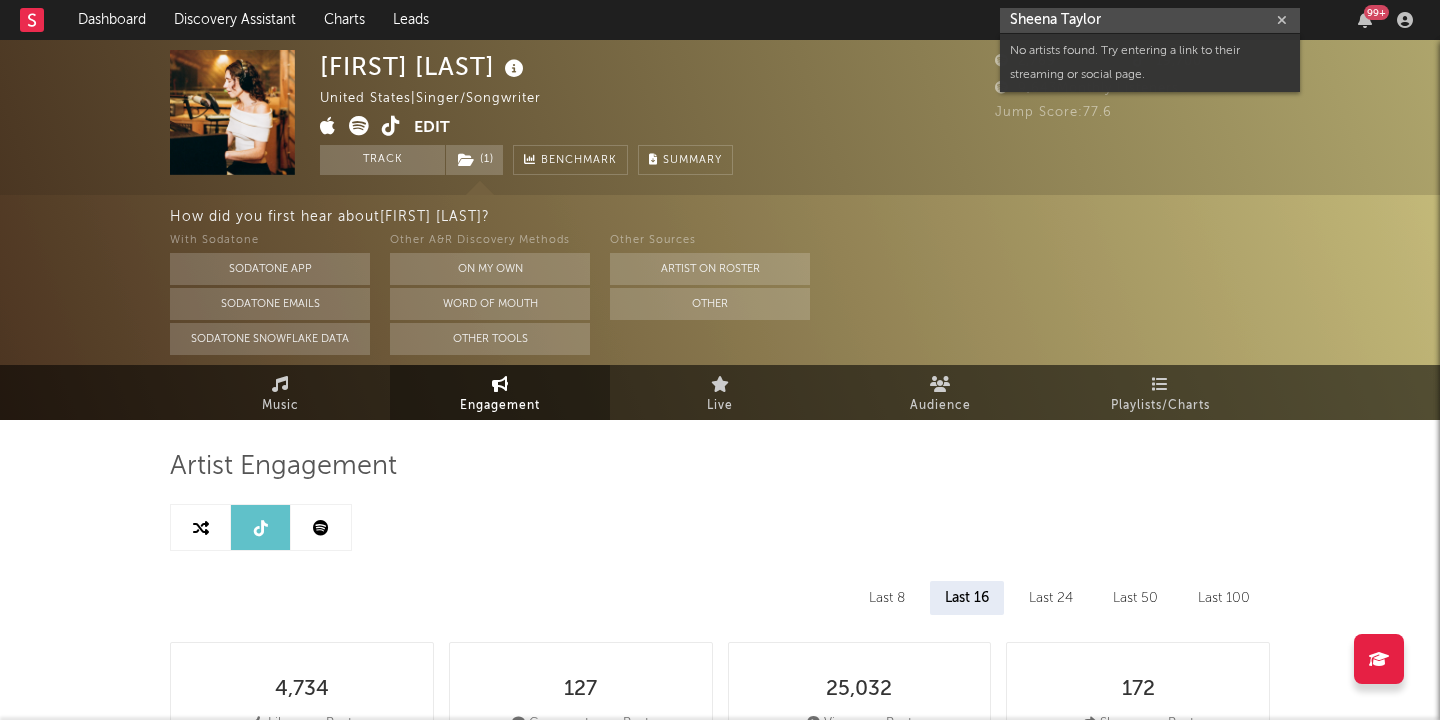 click on "Sheena Taylor" at bounding box center (1150, 20) 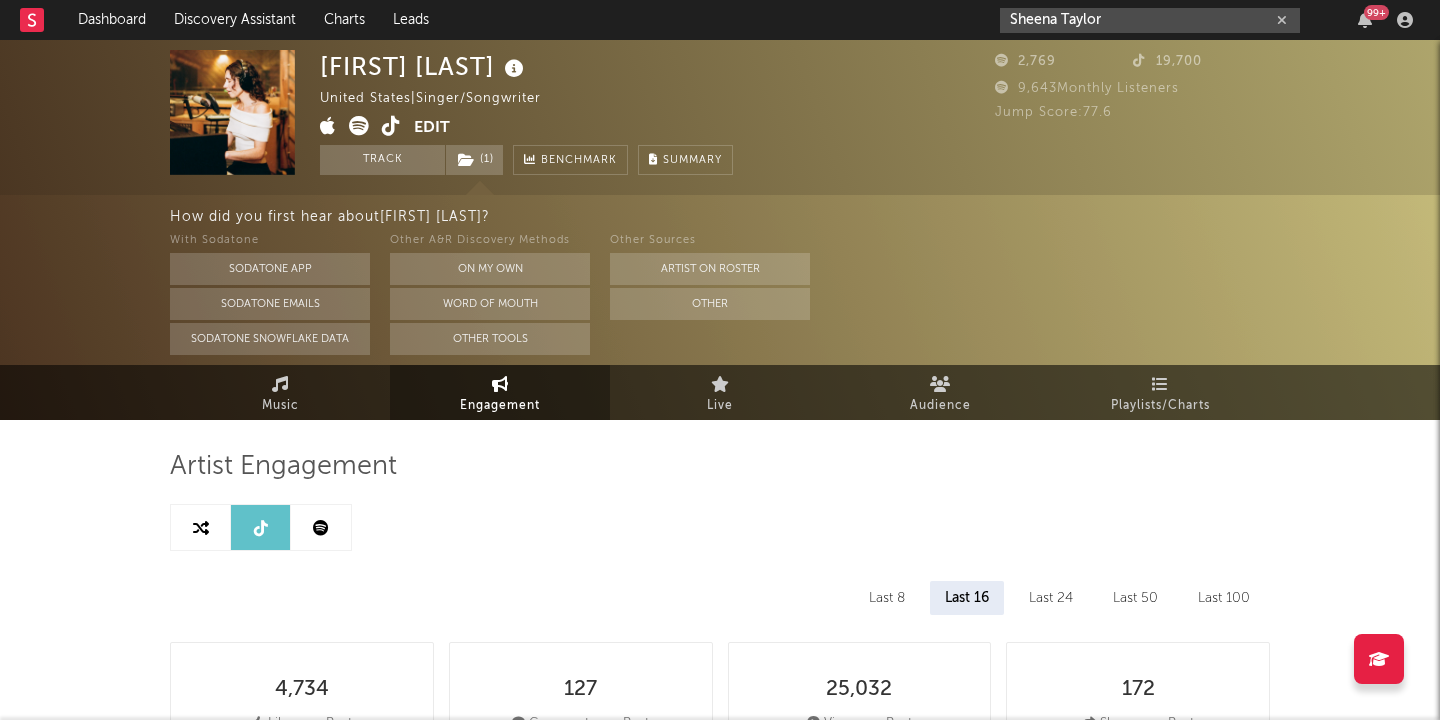 drag, startPoint x: 1200, startPoint y: 16, endPoint x: 1019, endPoint y: 23, distance: 181.13531 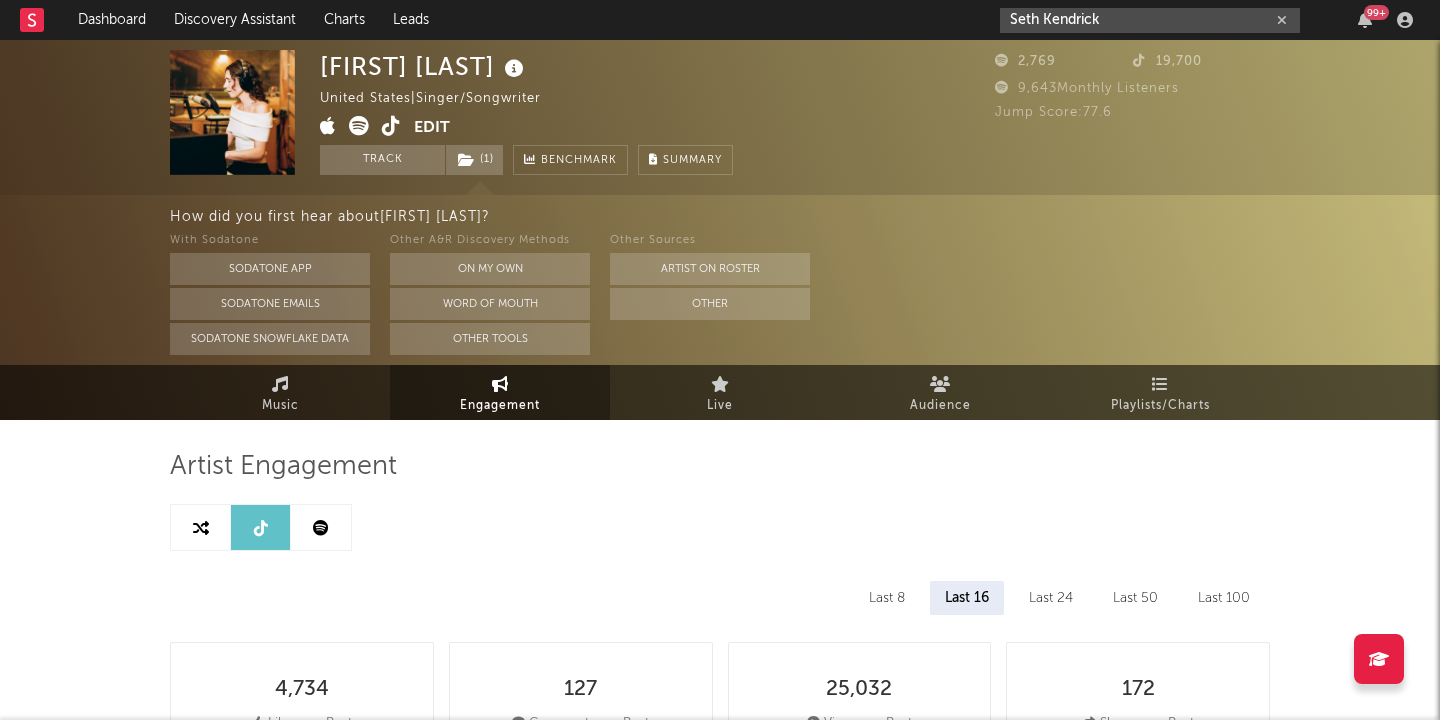 click on "Seth Kendrick" at bounding box center (1150, 20) 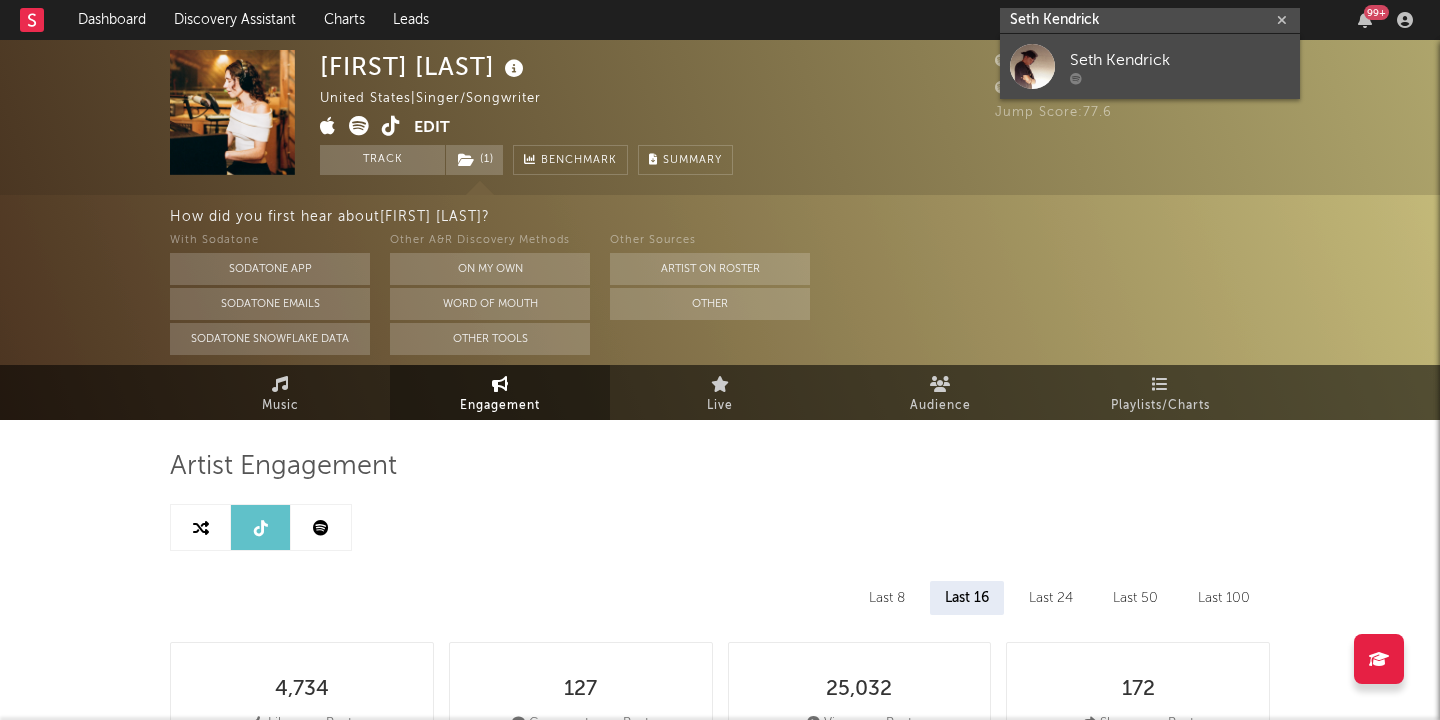 type on "Seth Kendrick" 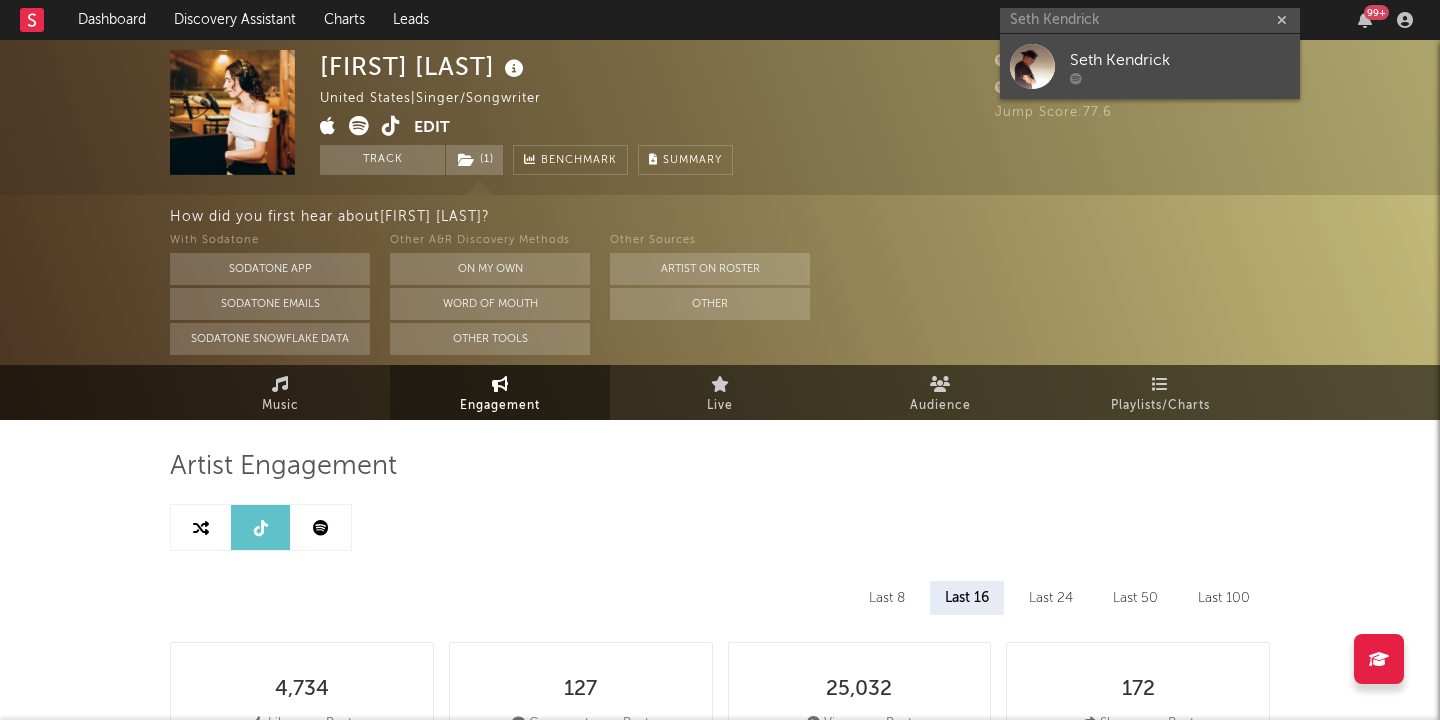 click on "Seth Kendrick" at bounding box center [1180, 60] 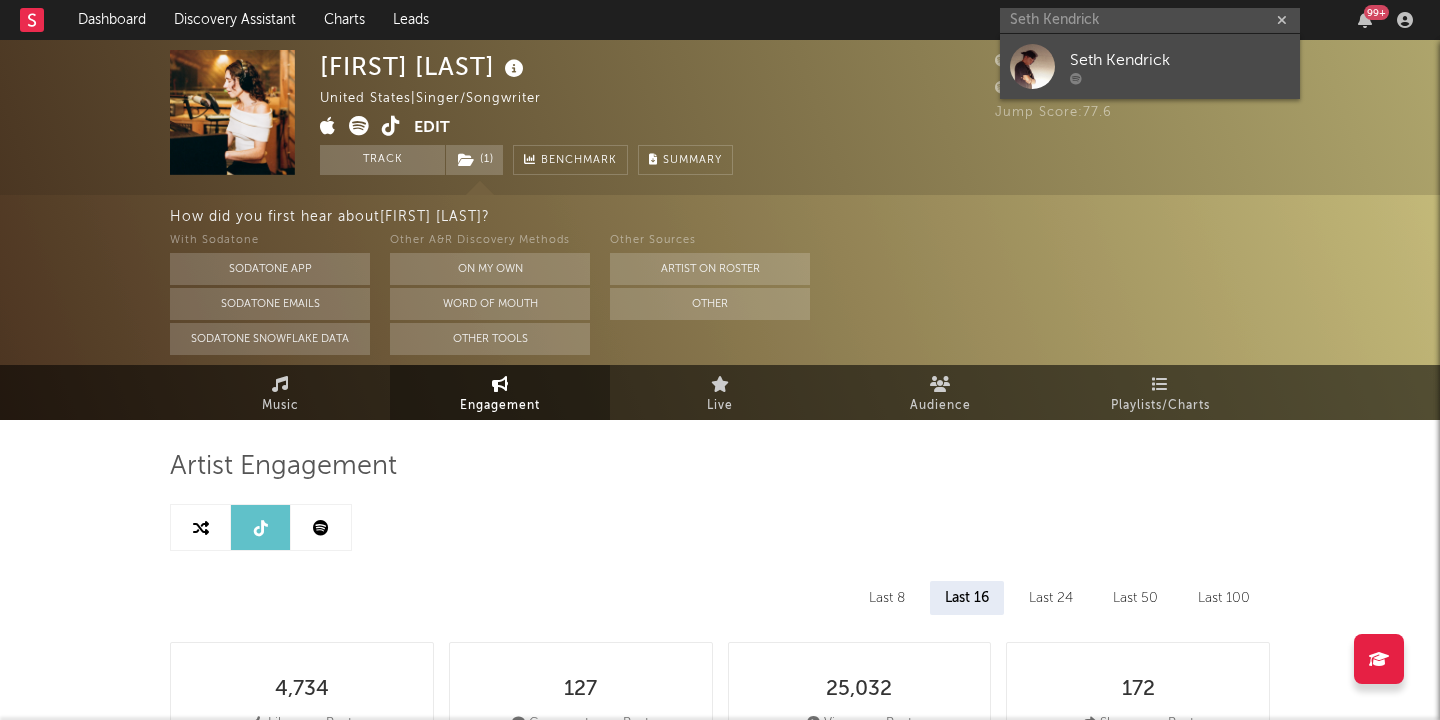 type 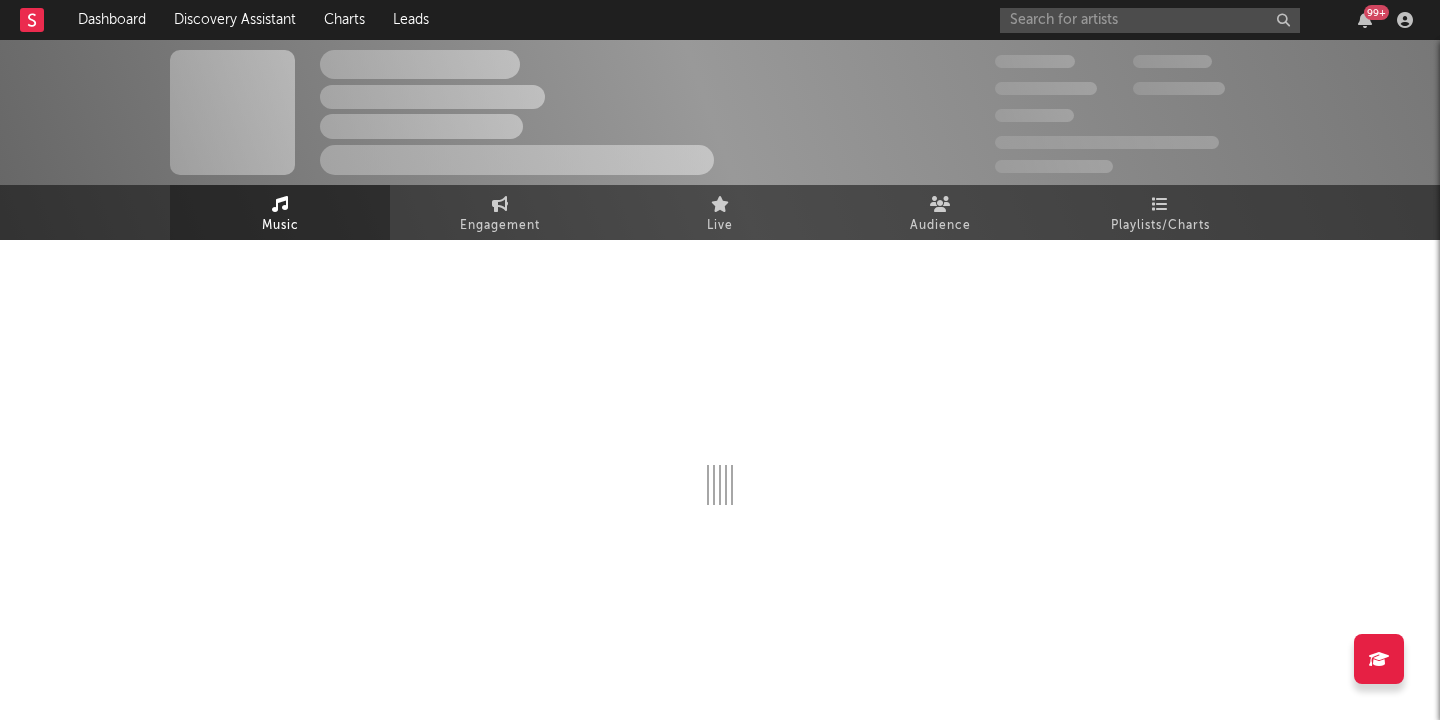 select on "1w" 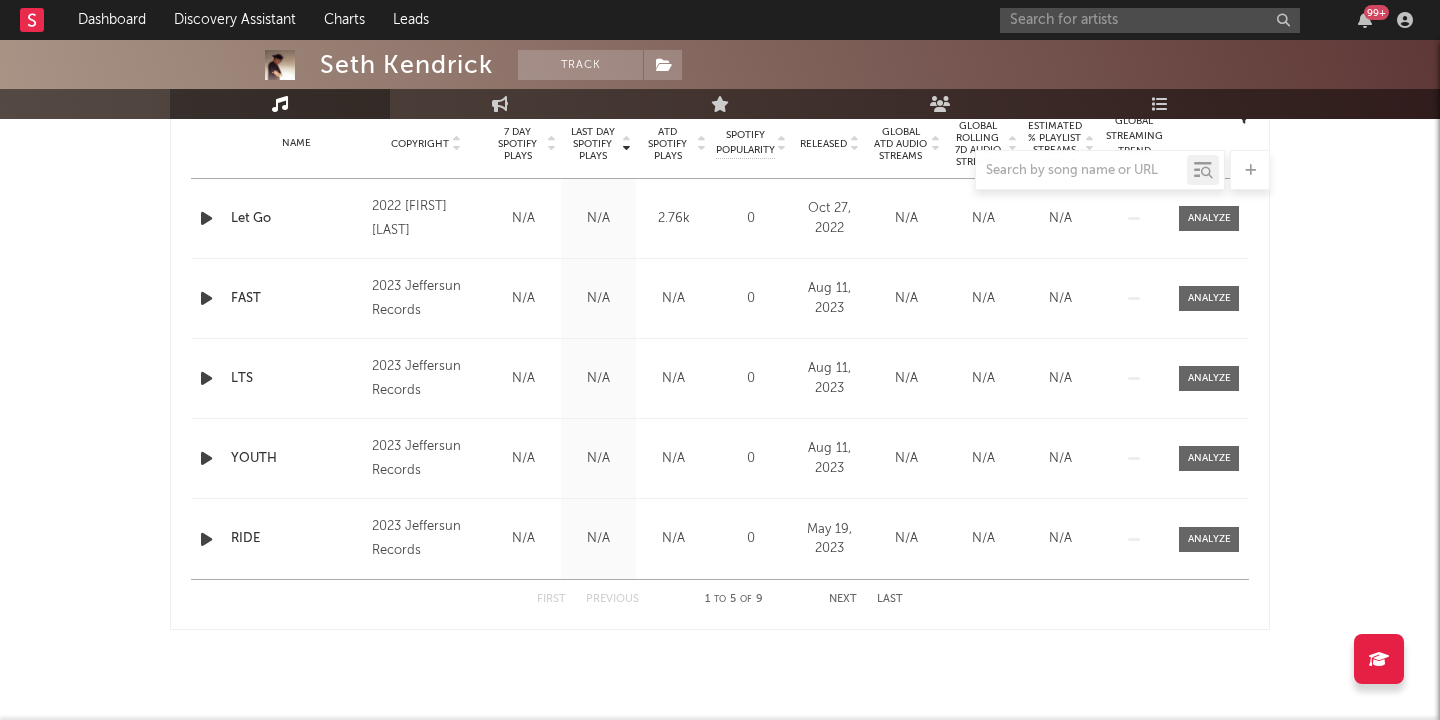 scroll, scrollTop: 825, scrollLeft: 0, axis: vertical 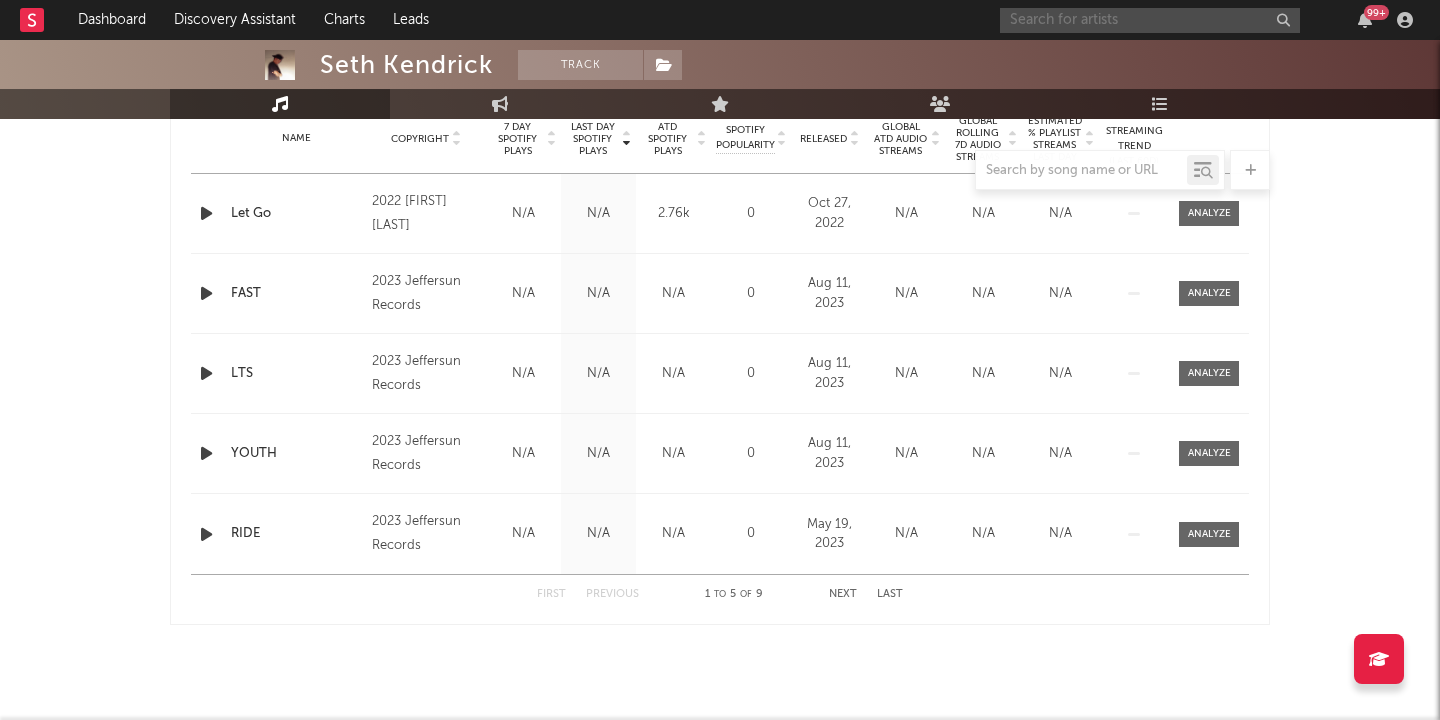click at bounding box center [1150, 20] 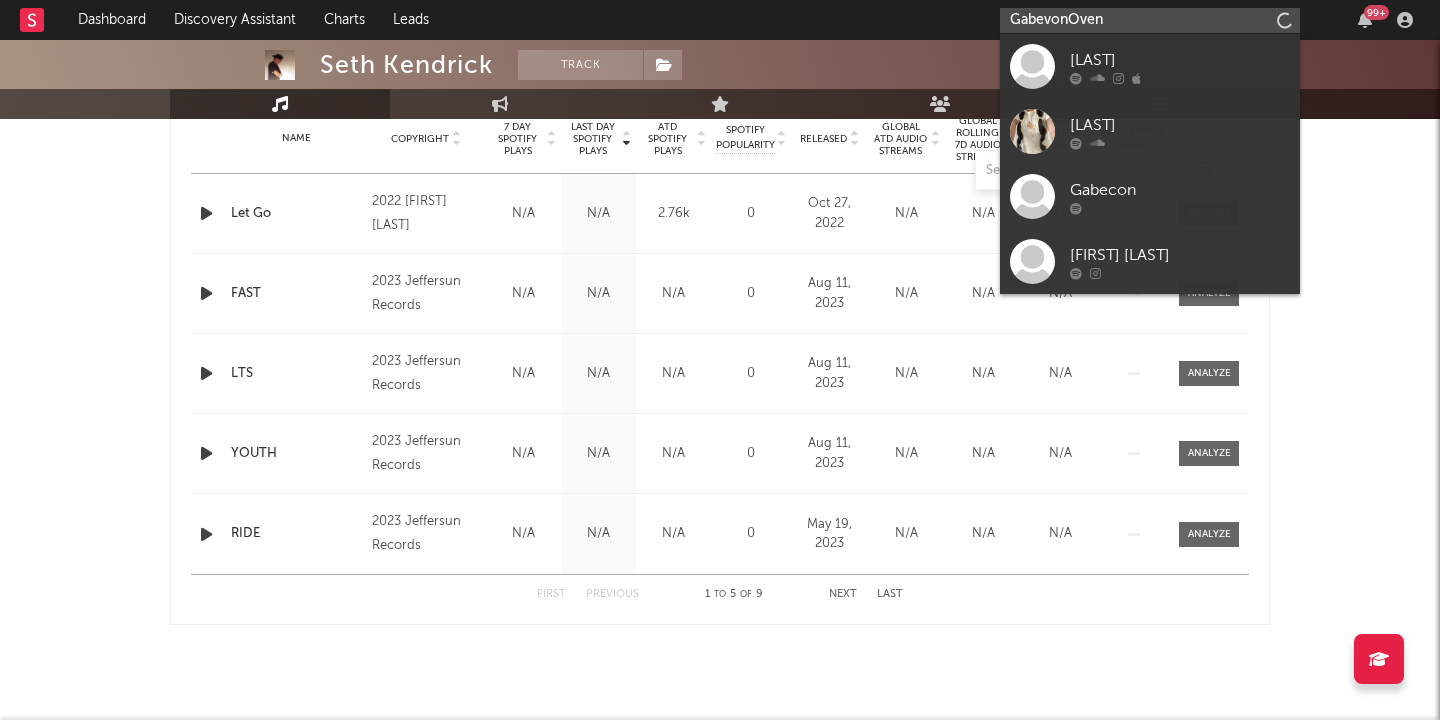 type on "GabevonOven" 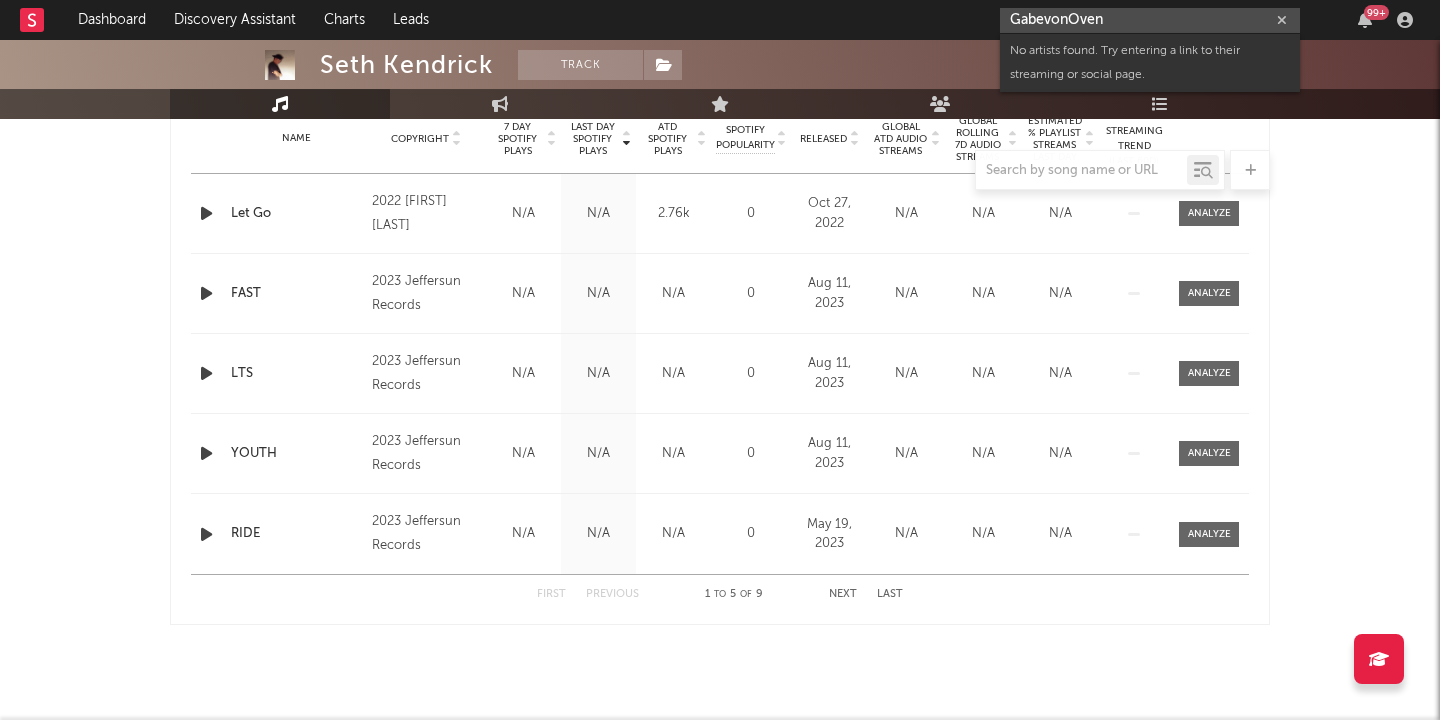 drag, startPoint x: 1160, startPoint y: 26, endPoint x: 845, endPoint y: 26, distance: 315 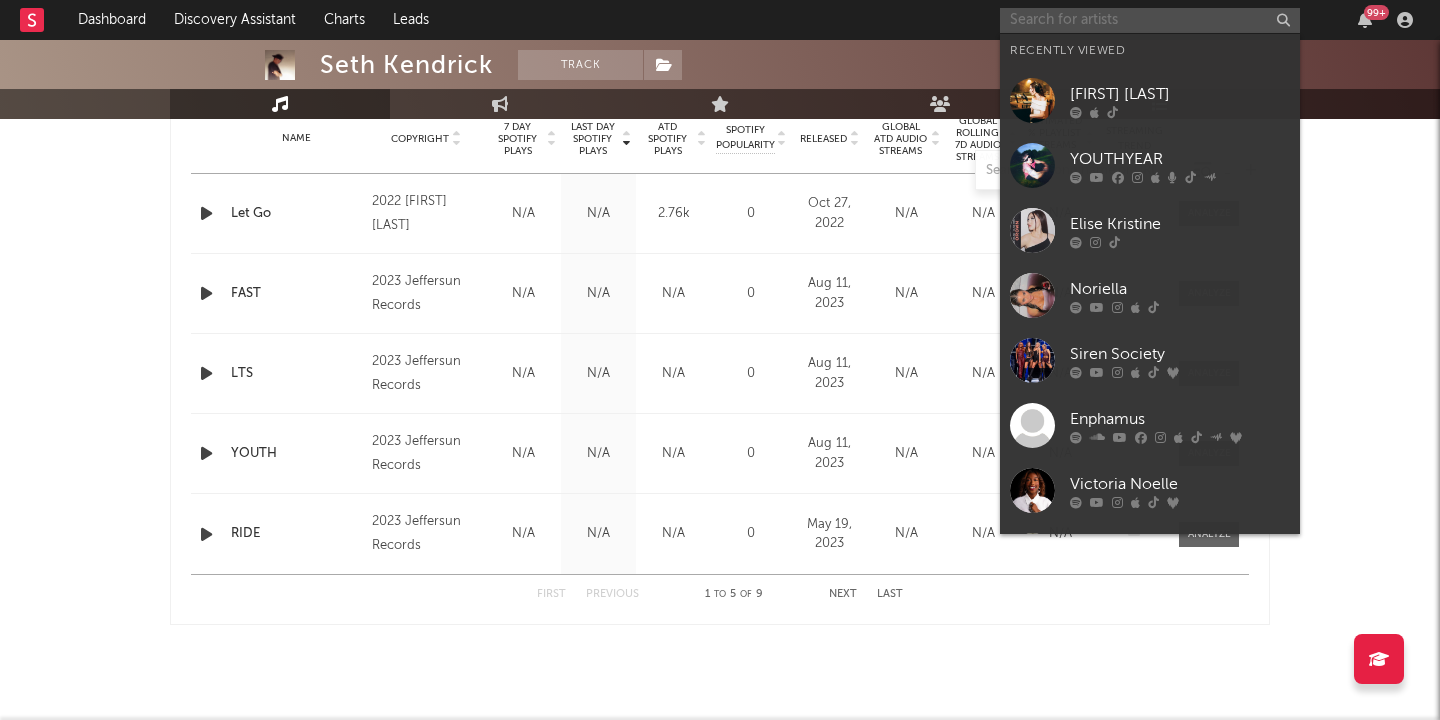 paste on "https://www.tiktok.com/@[LAST]" 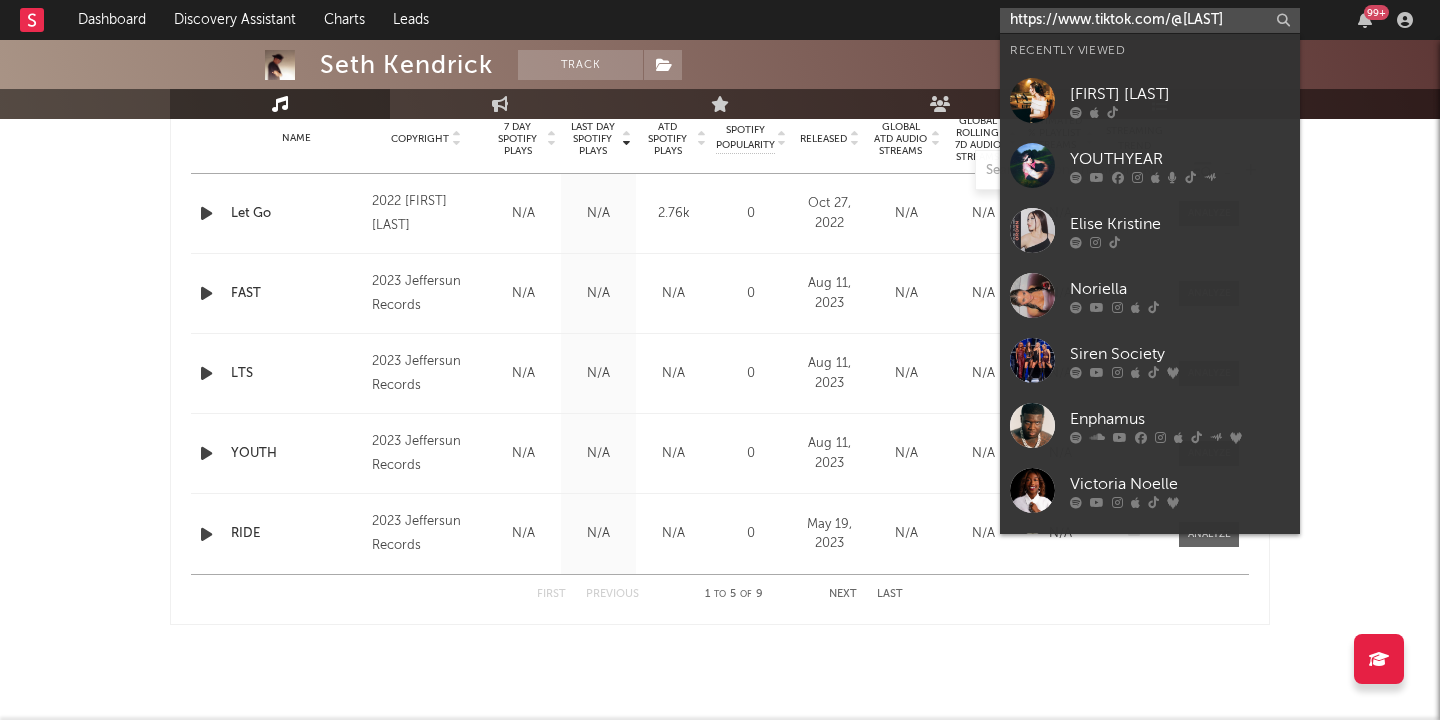 type on "https://www.tiktok.com/@[LAST]" 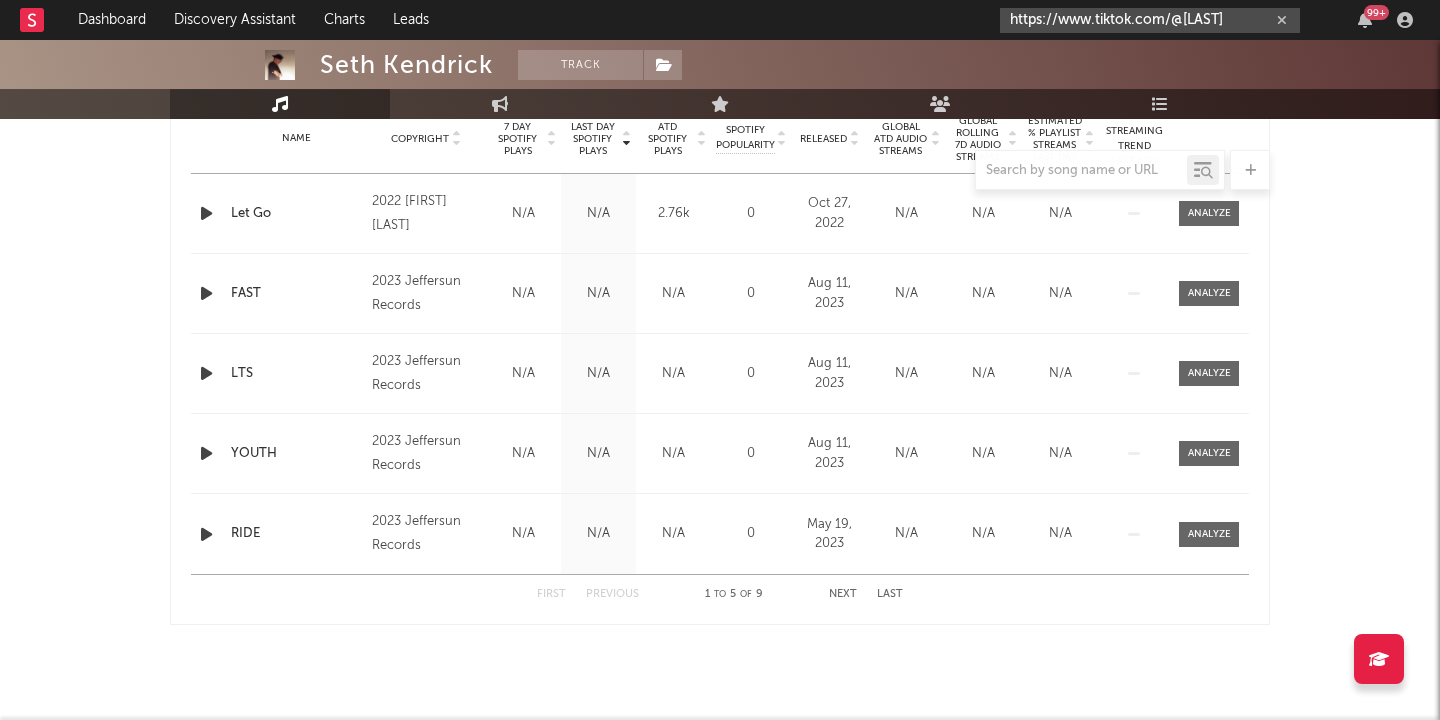 click on "https://www.tiktok.com/@[LAST]" at bounding box center (1150, 20) 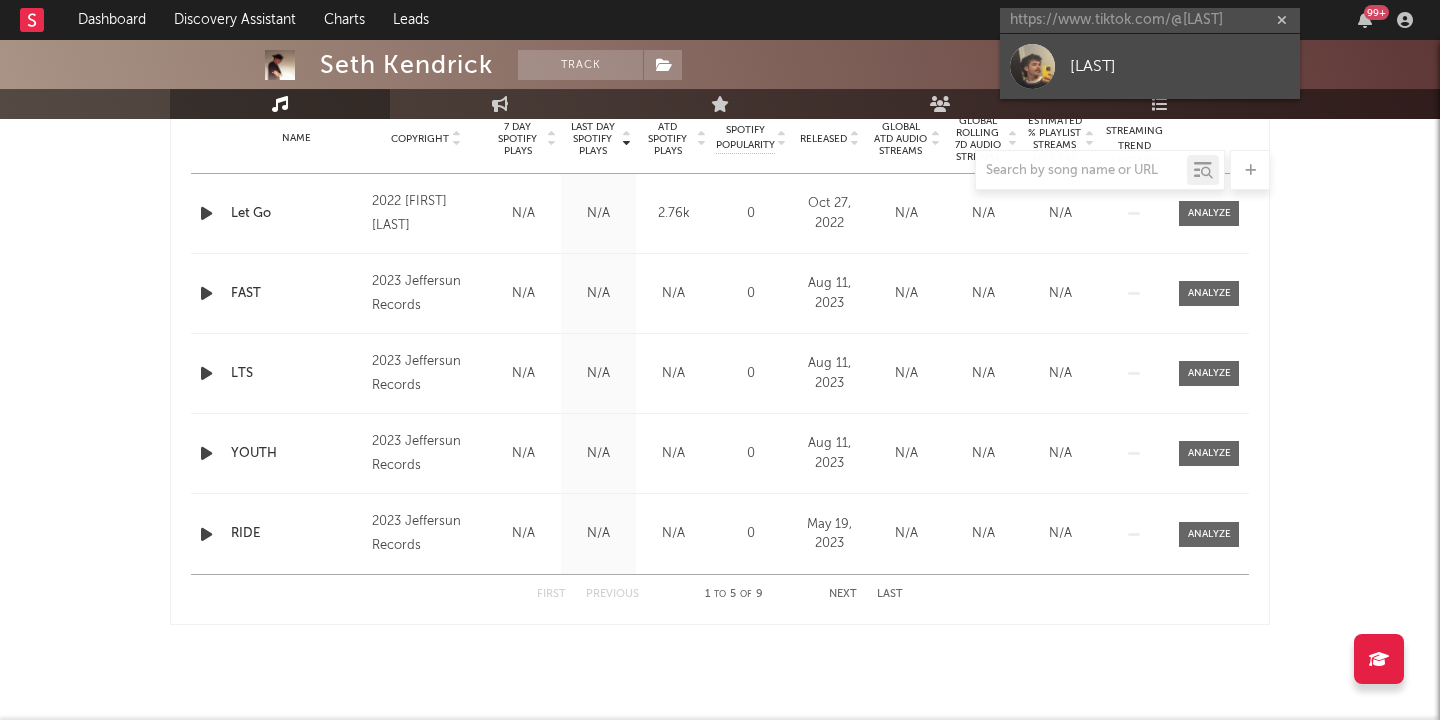 click on "[LAST]" at bounding box center (1180, 66) 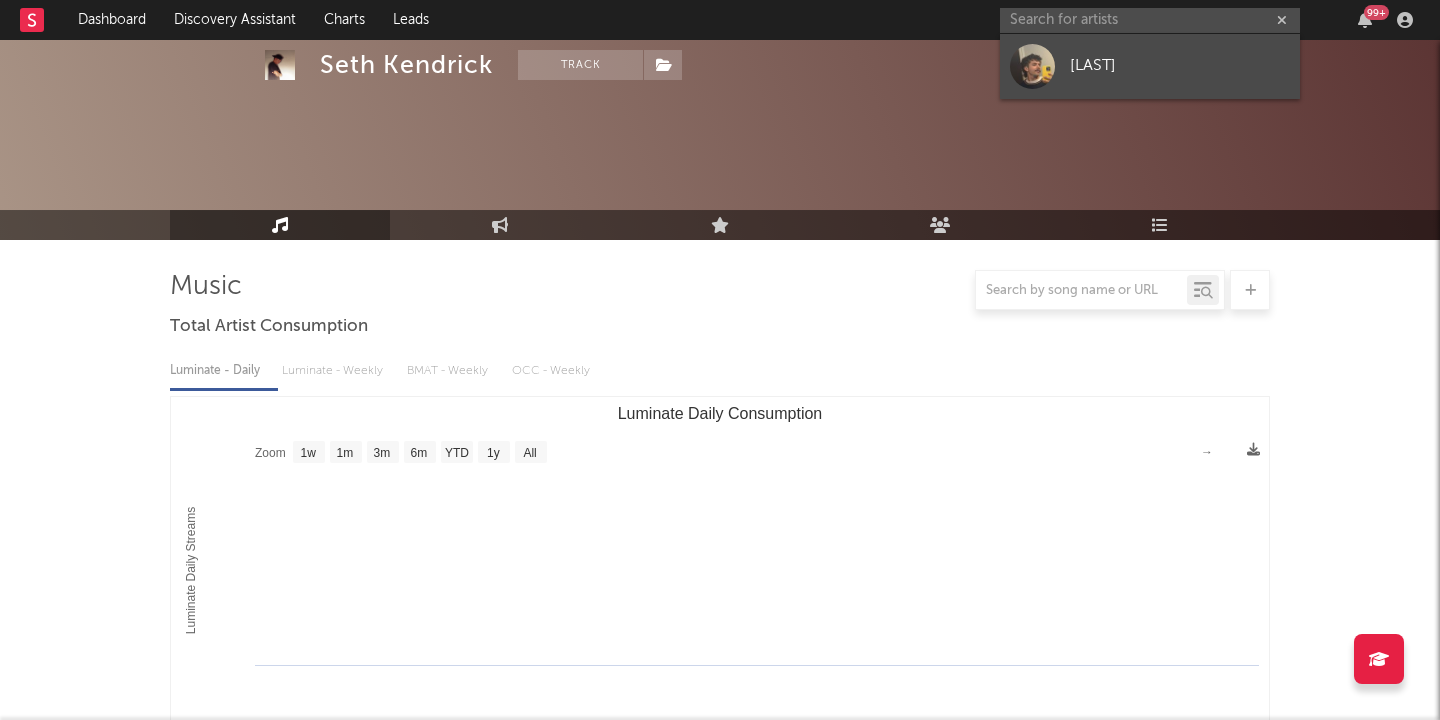 scroll, scrollTop: 0, scrollLeft: 0, axis: both 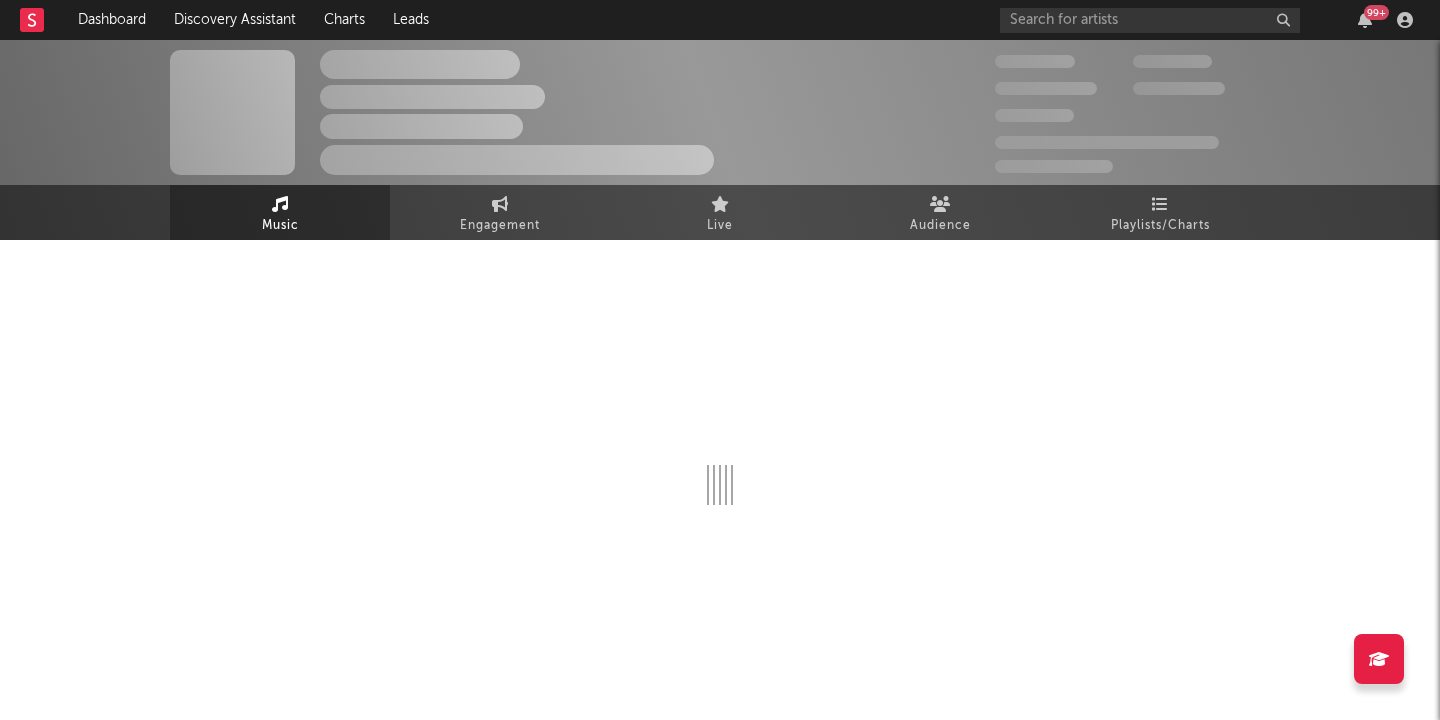 select on "1w" 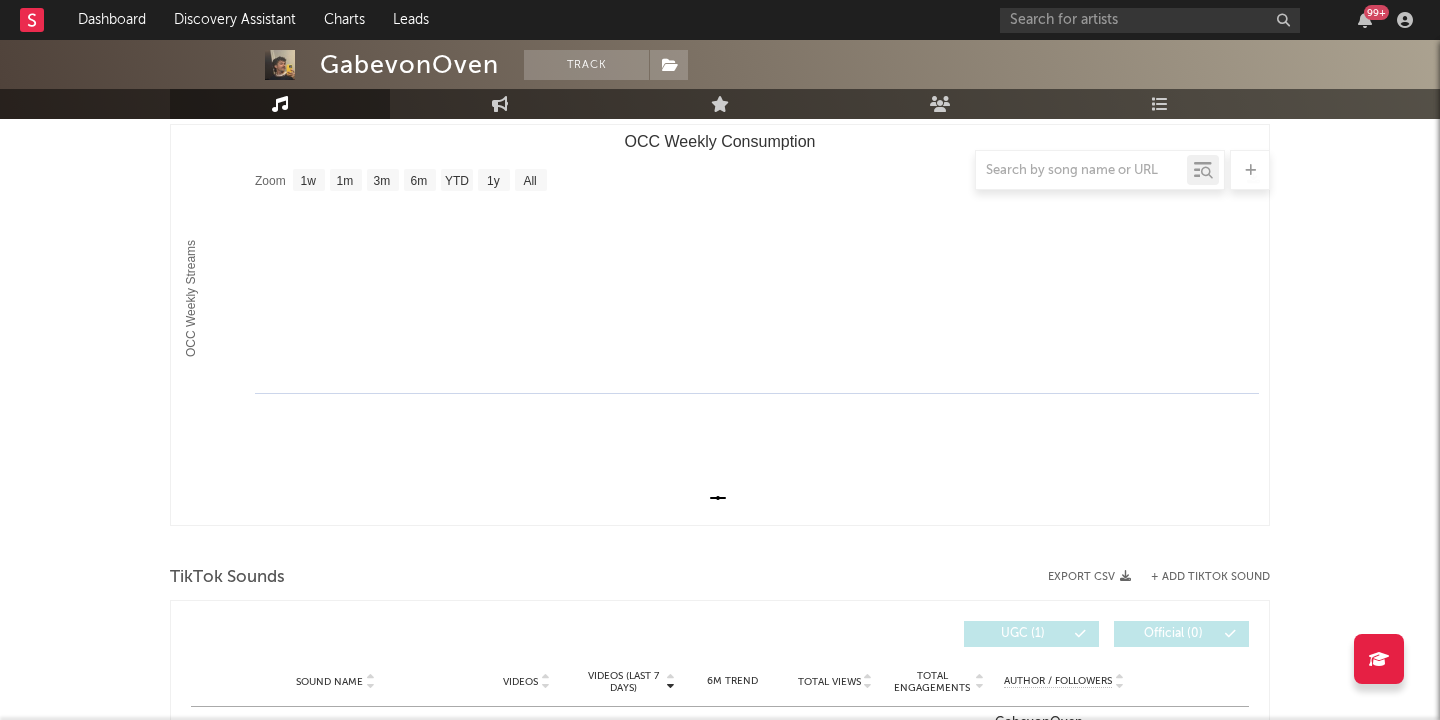 scroll, scrollTop: 0, scrollLeft: 0, axis: both 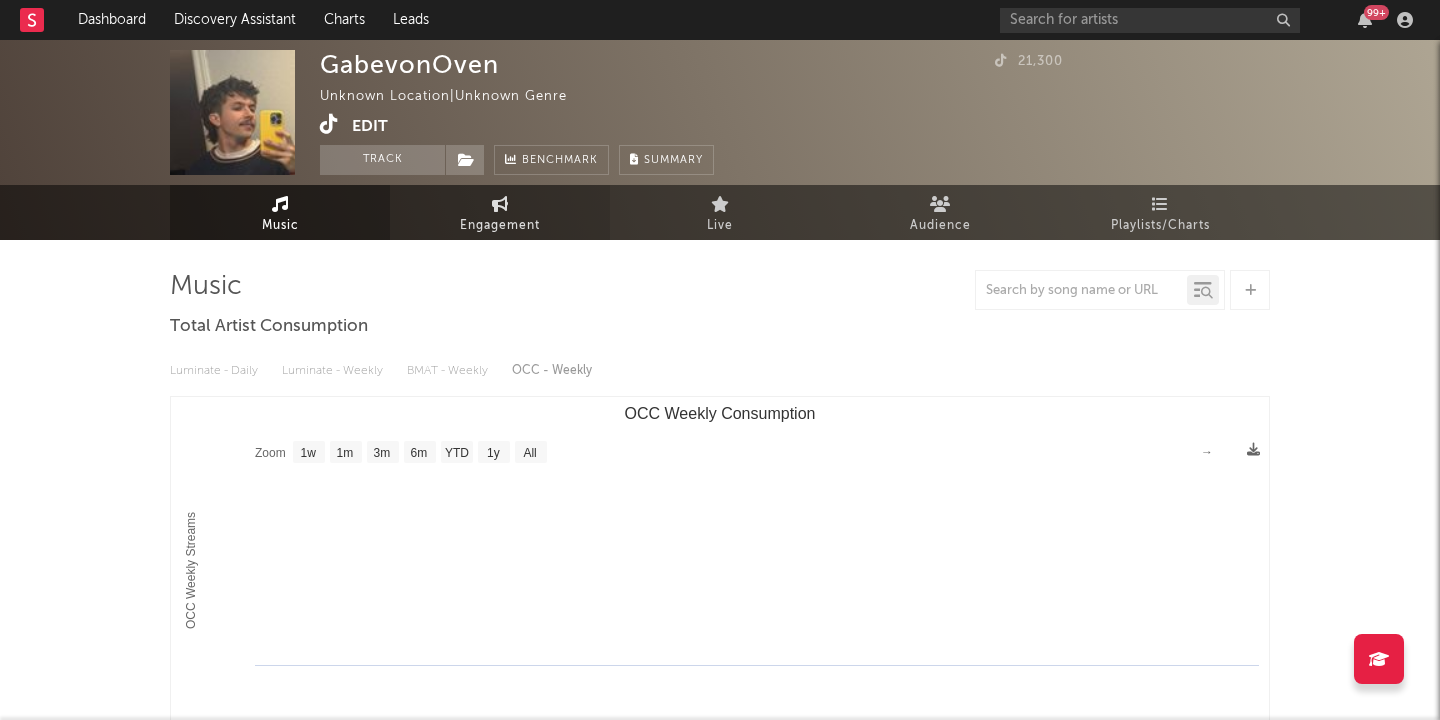 click on "Engagement" at bounding box center [500, 226] 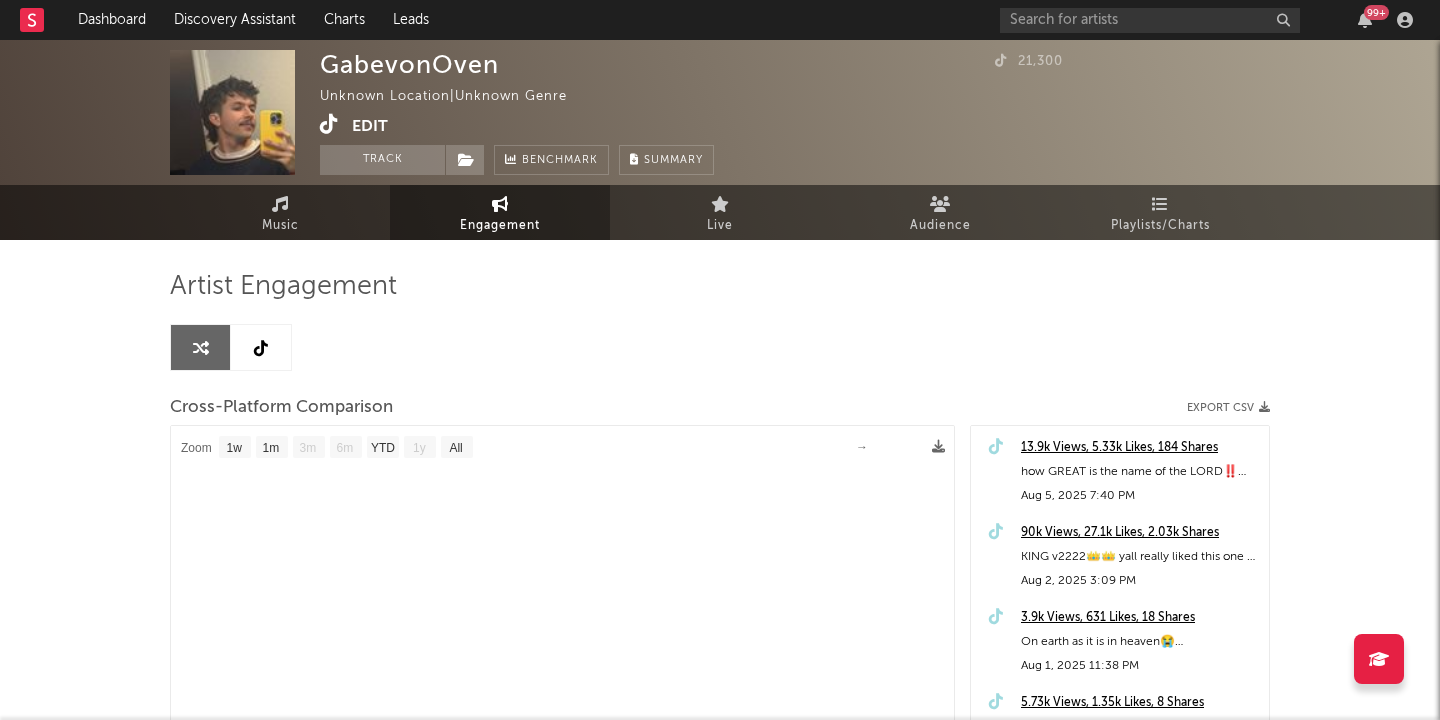 select on "1m" 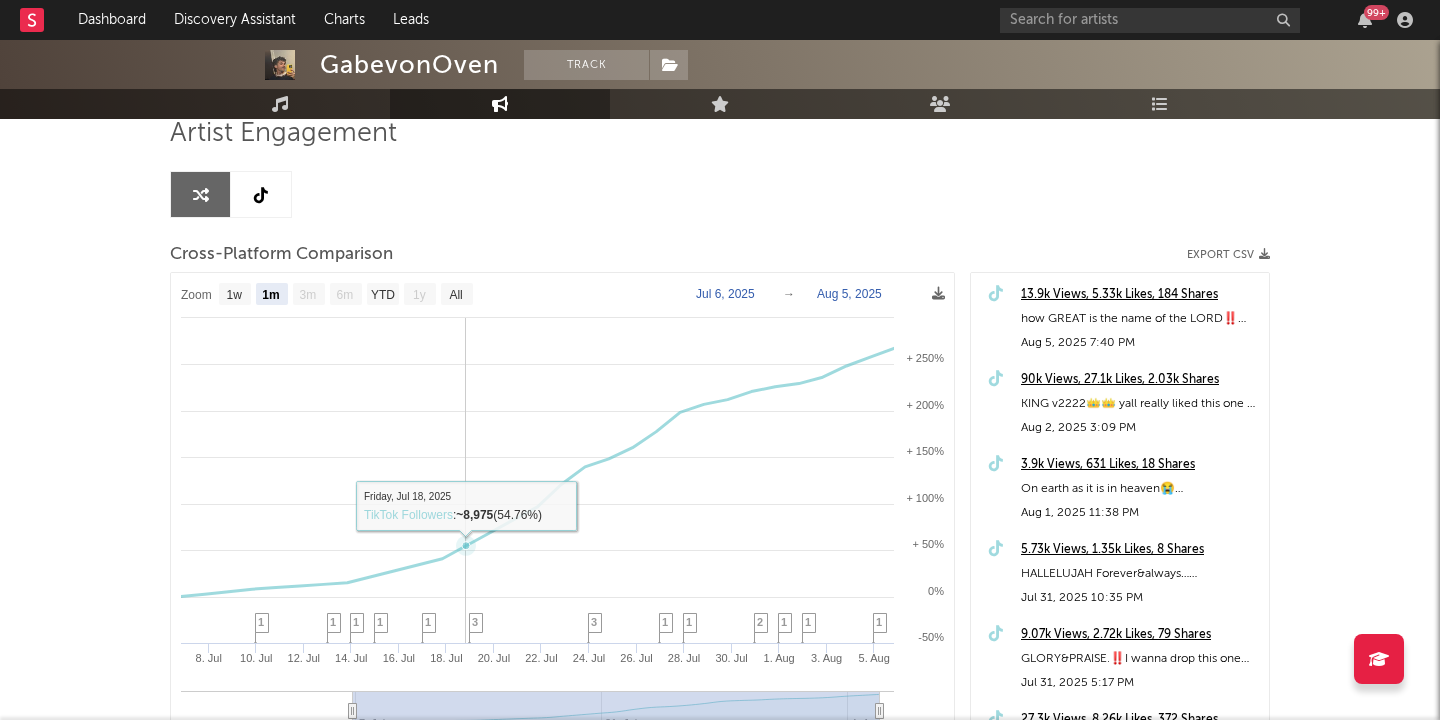 scroll, scrollTop: 148, scrollLeft: 0, axis: vertical 